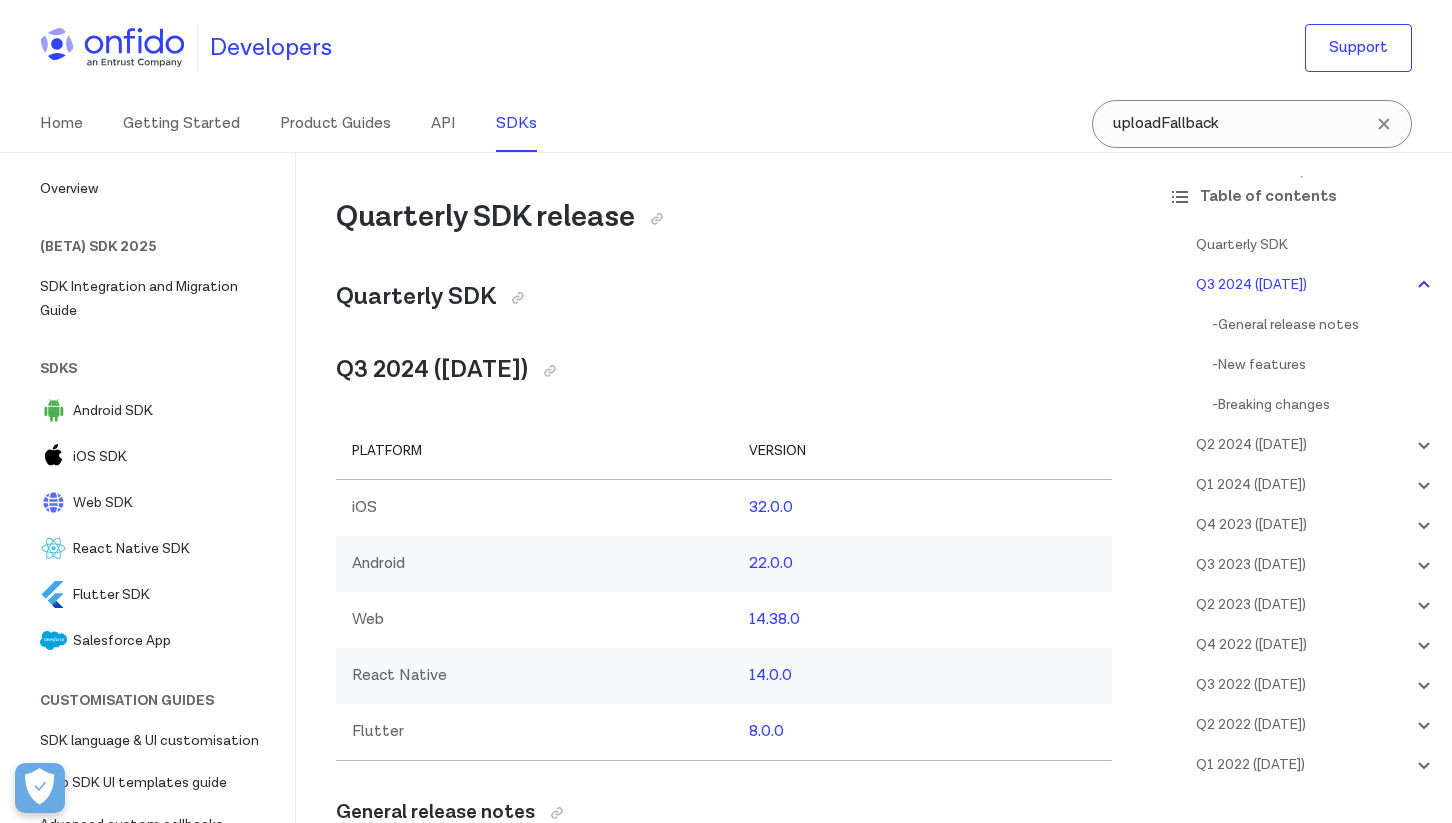 scroll, scrollTop: 153, scrollLeft: 0, axis: vertical 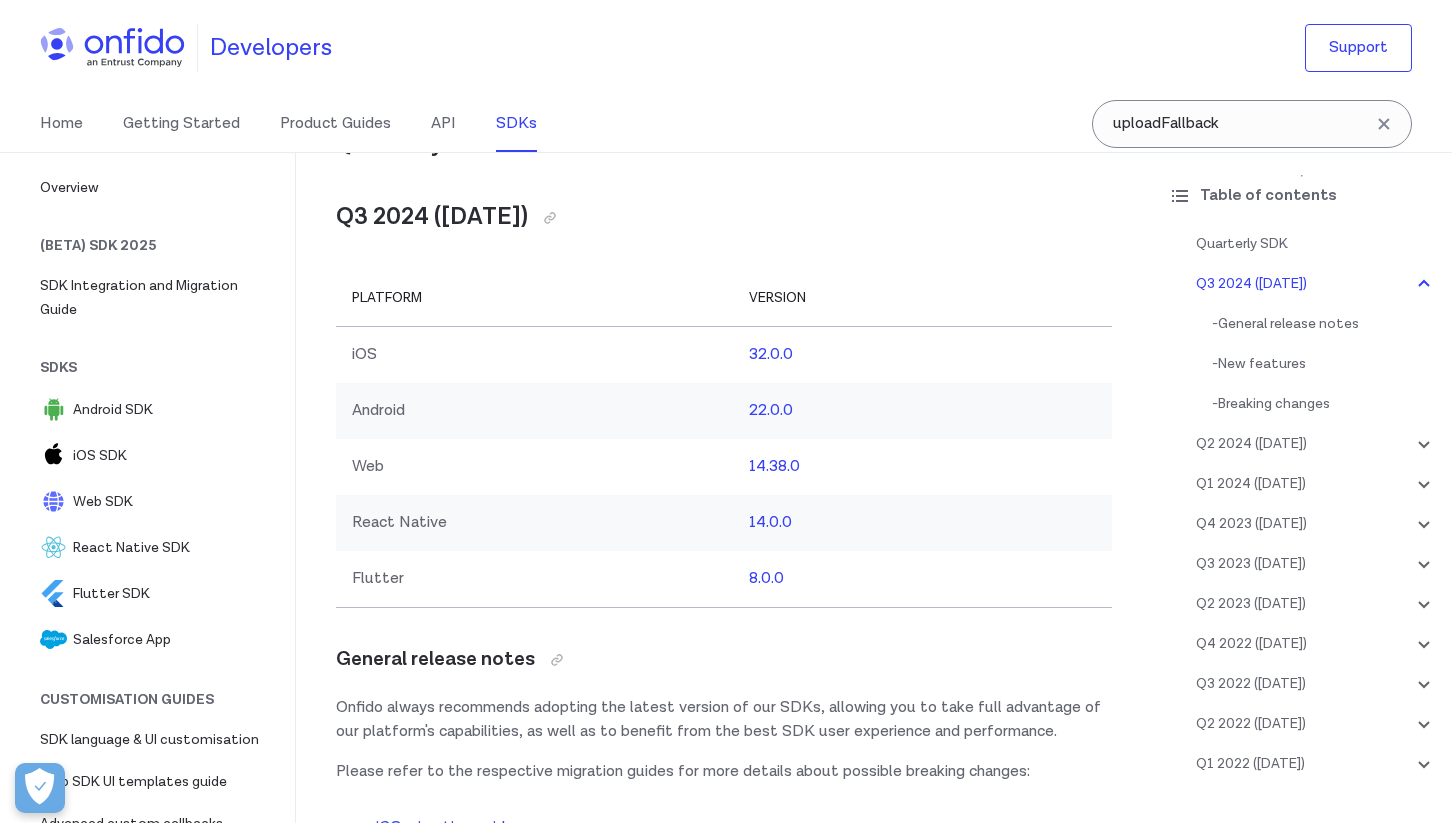 click 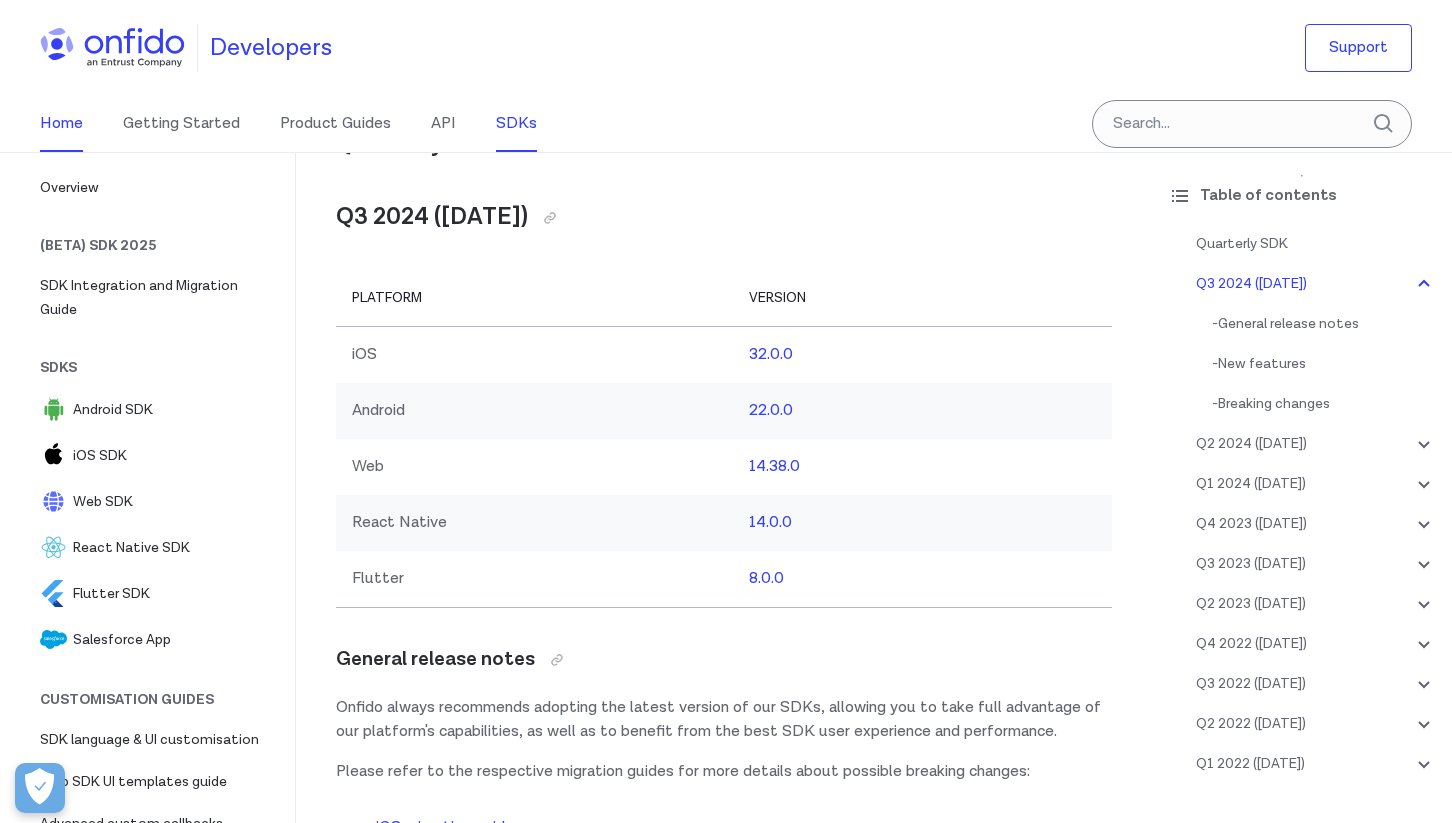 click on "Home" at bounding box center [61, 124] 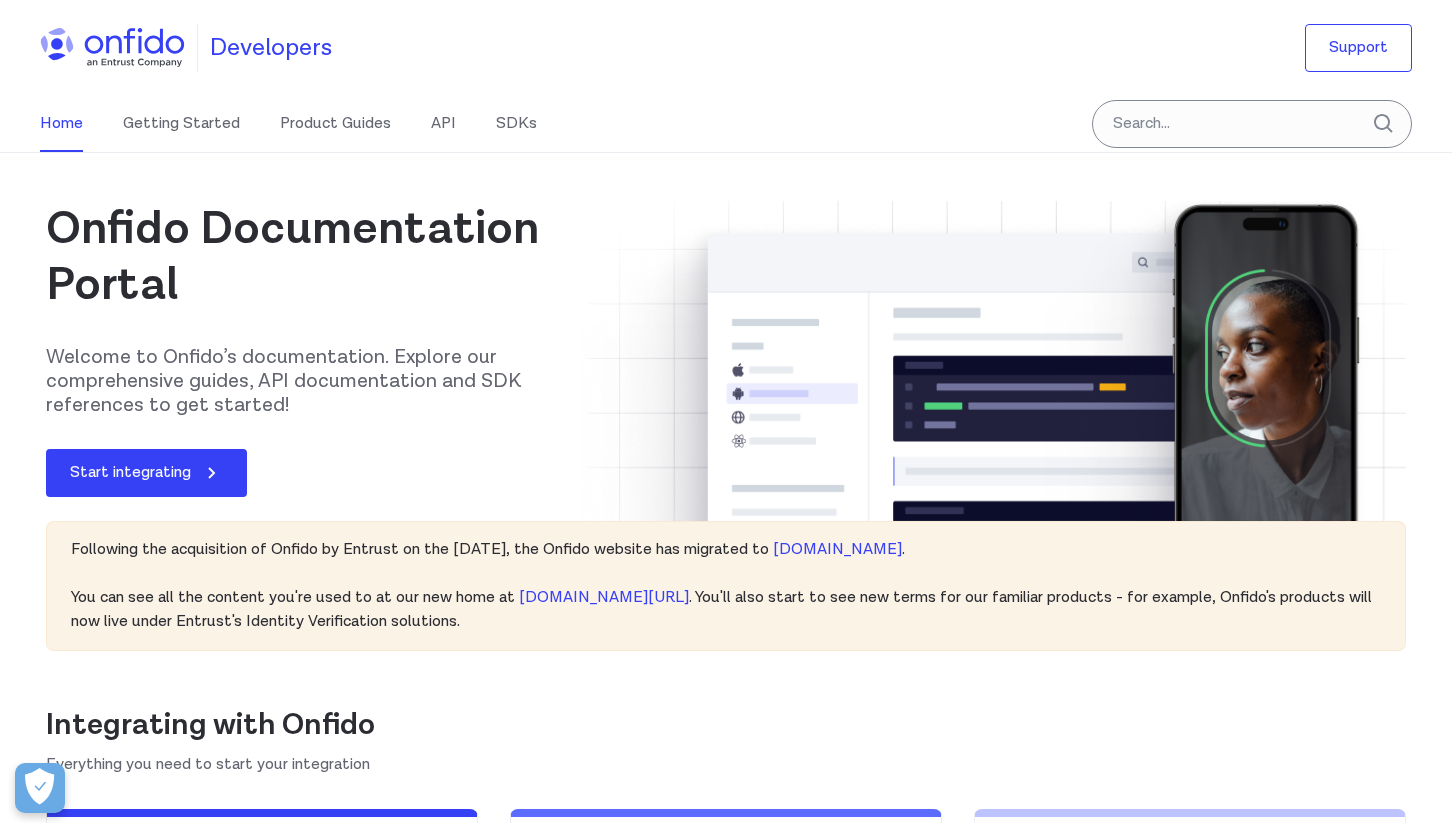 scroll, scrollTop: 0, scrollLeft: 0, axis: both 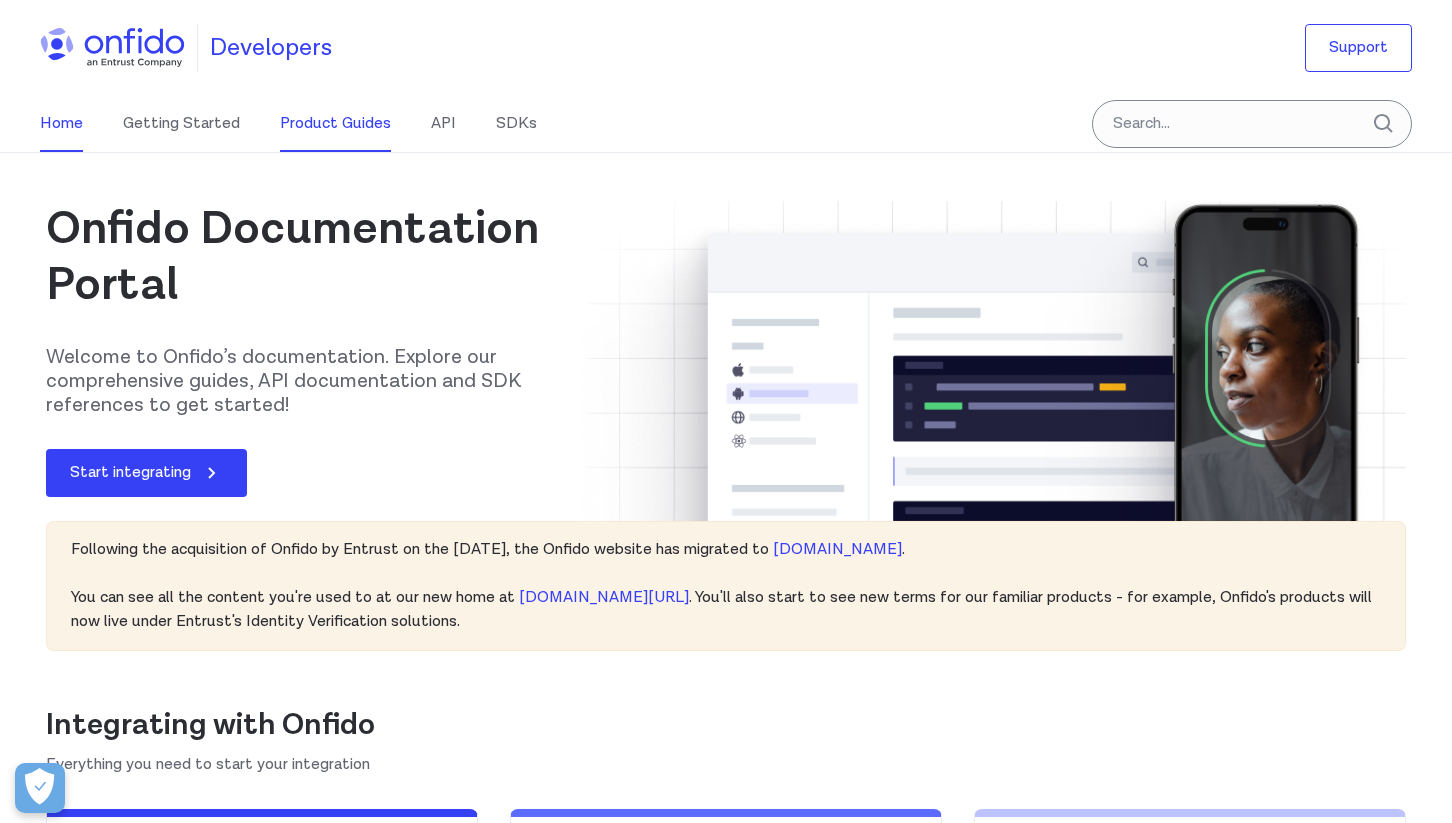 click on "Product Guides" at bounding box center [335, 124] 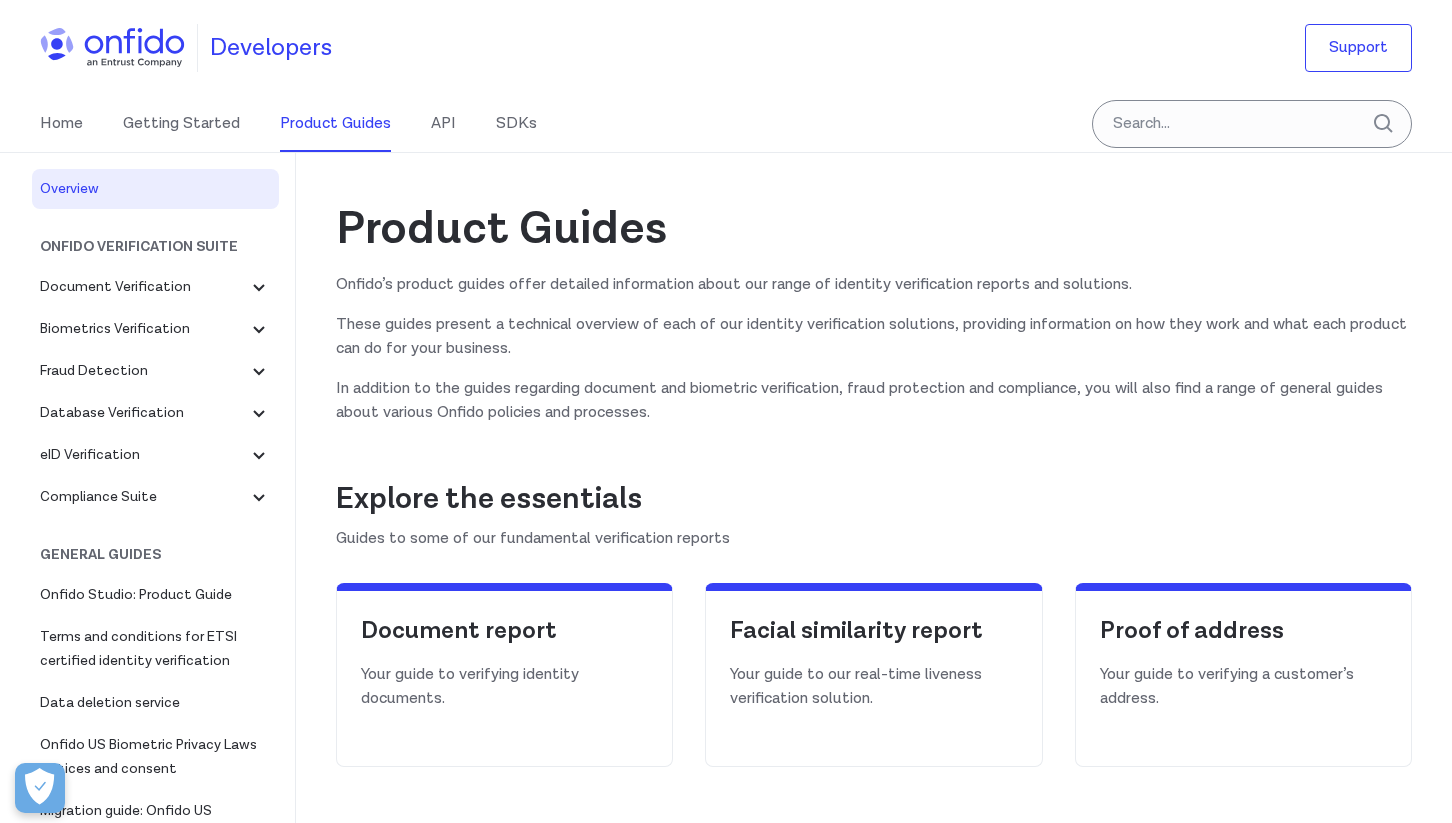 scroll, scrollTop: 0, scrollLeft: 0, axis: both 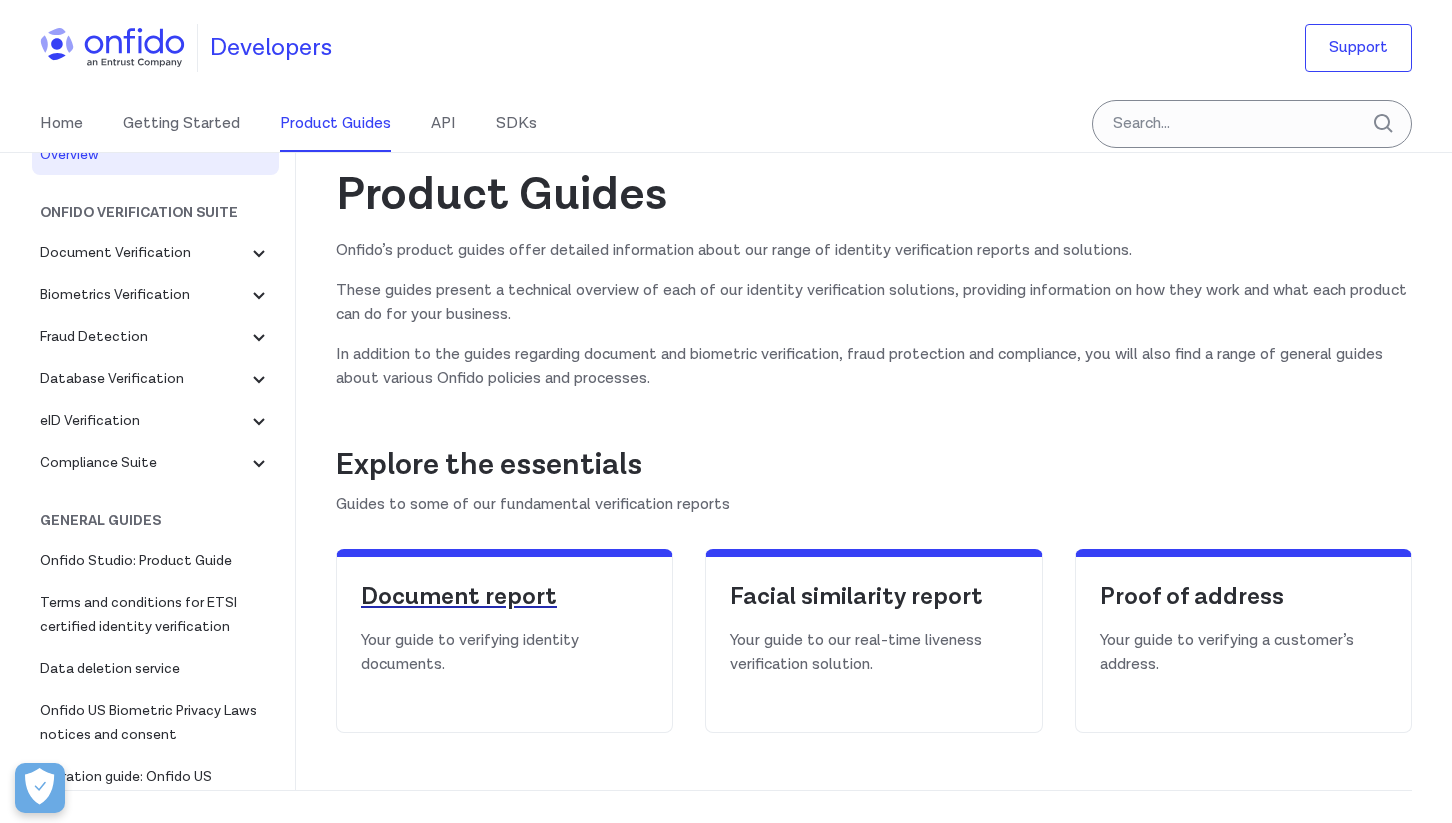 click on "Document report" at bounding box center [504, 597] 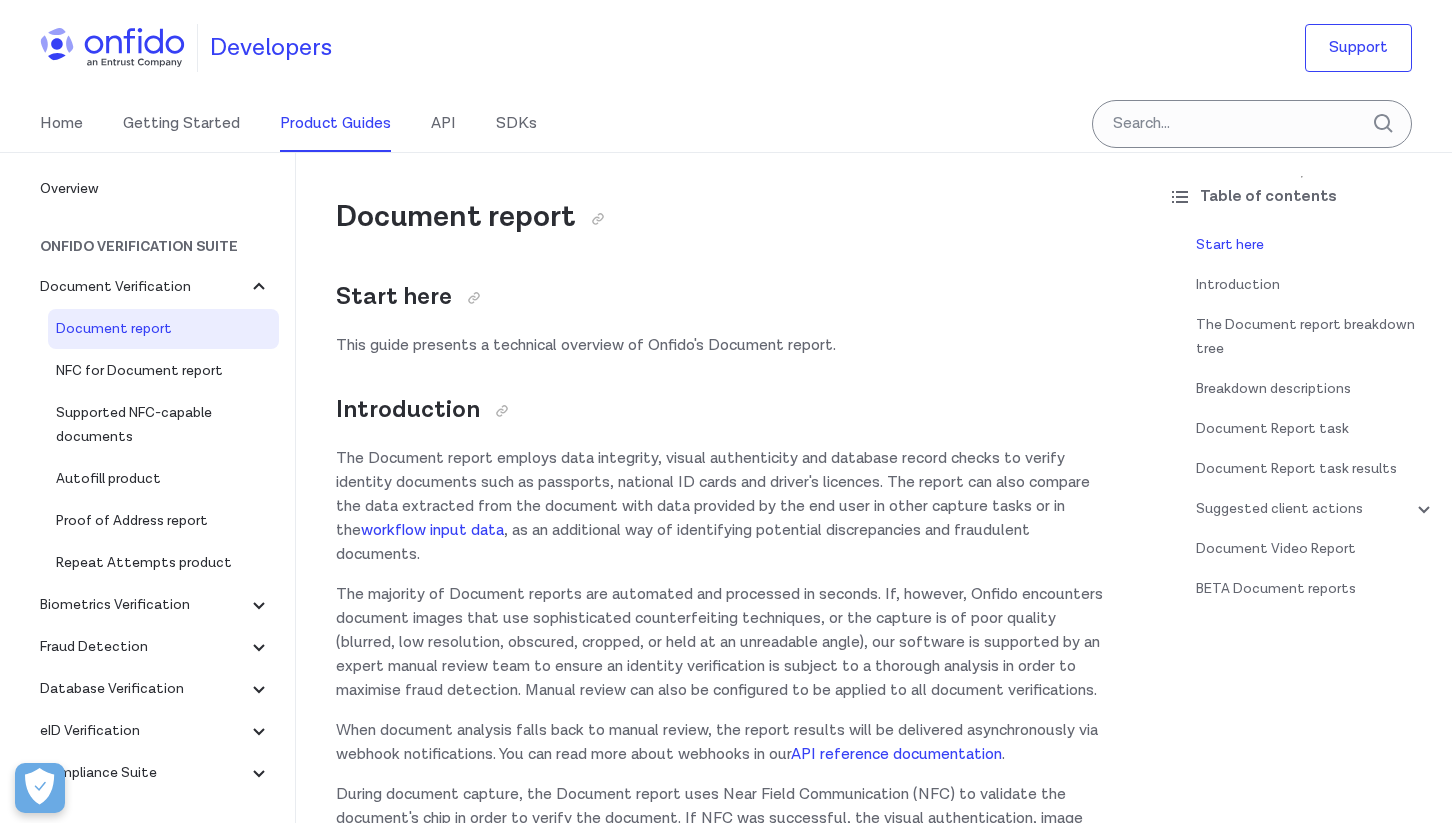 scroll, scrollTop: 0, scrollLeft: 0, axis: both 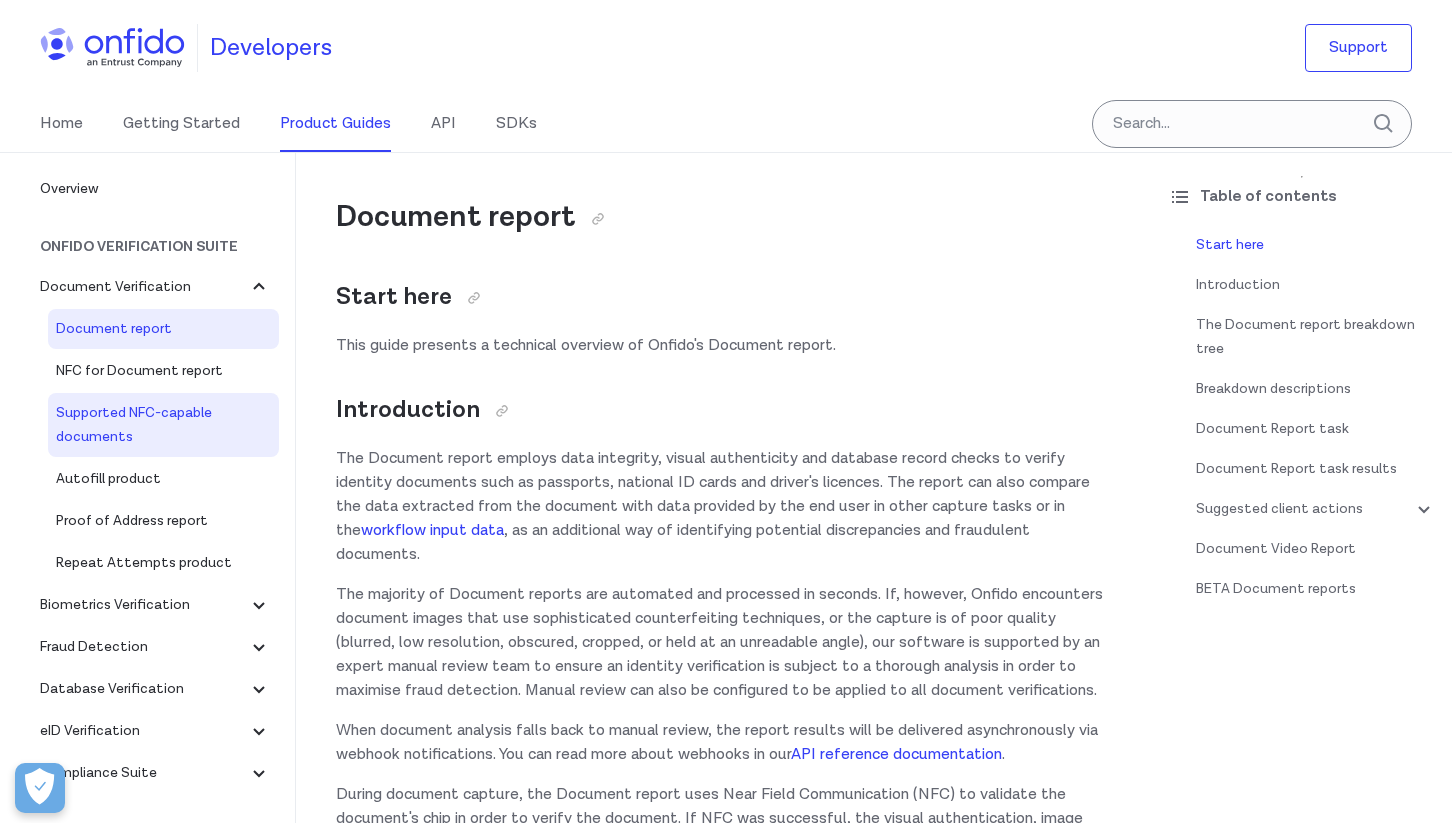 click on "Supported NFC-capable documents" at bounding box center [163, 425] 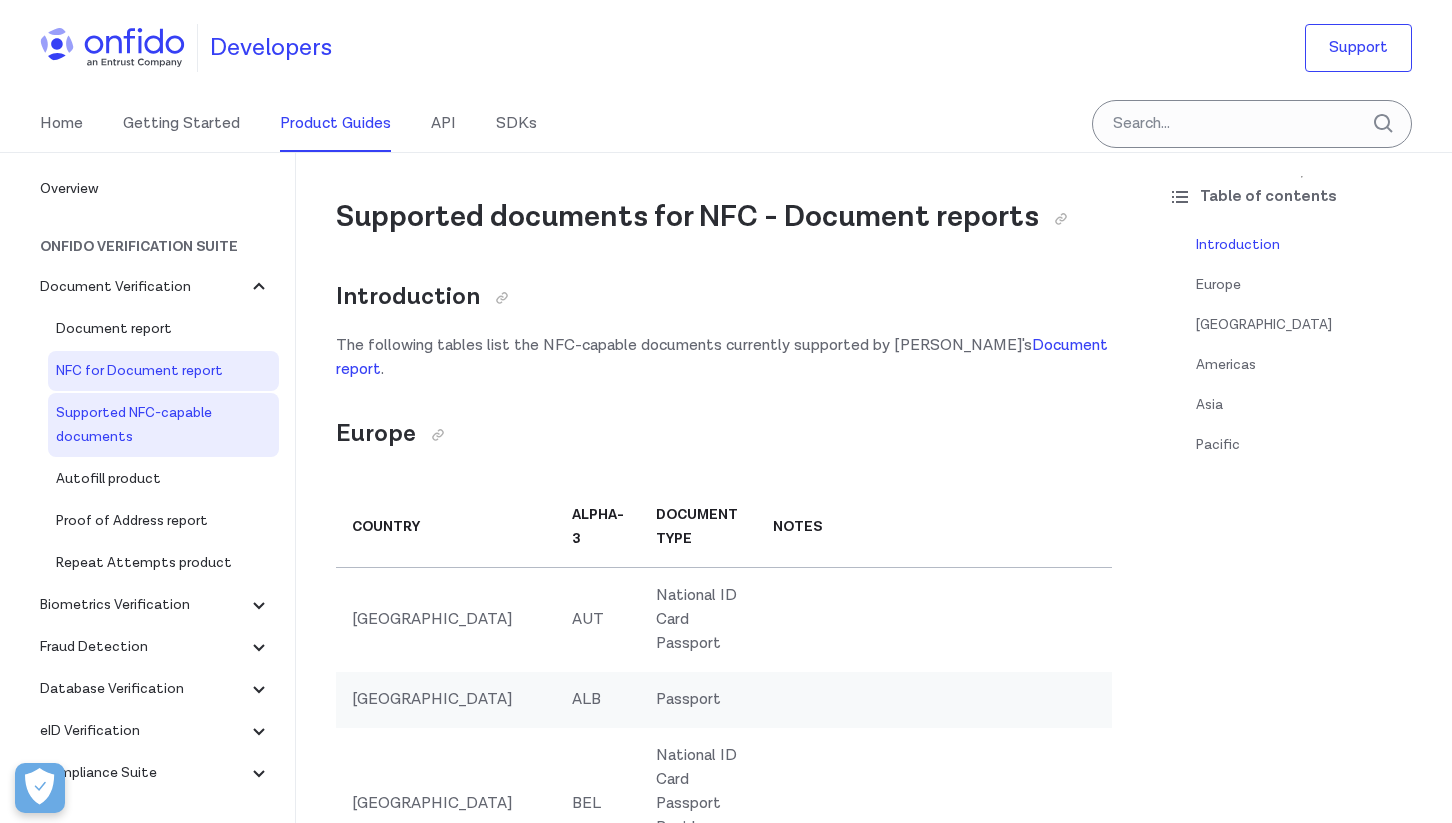 click on "NFC for Document report" at bounding box center [163, 371] 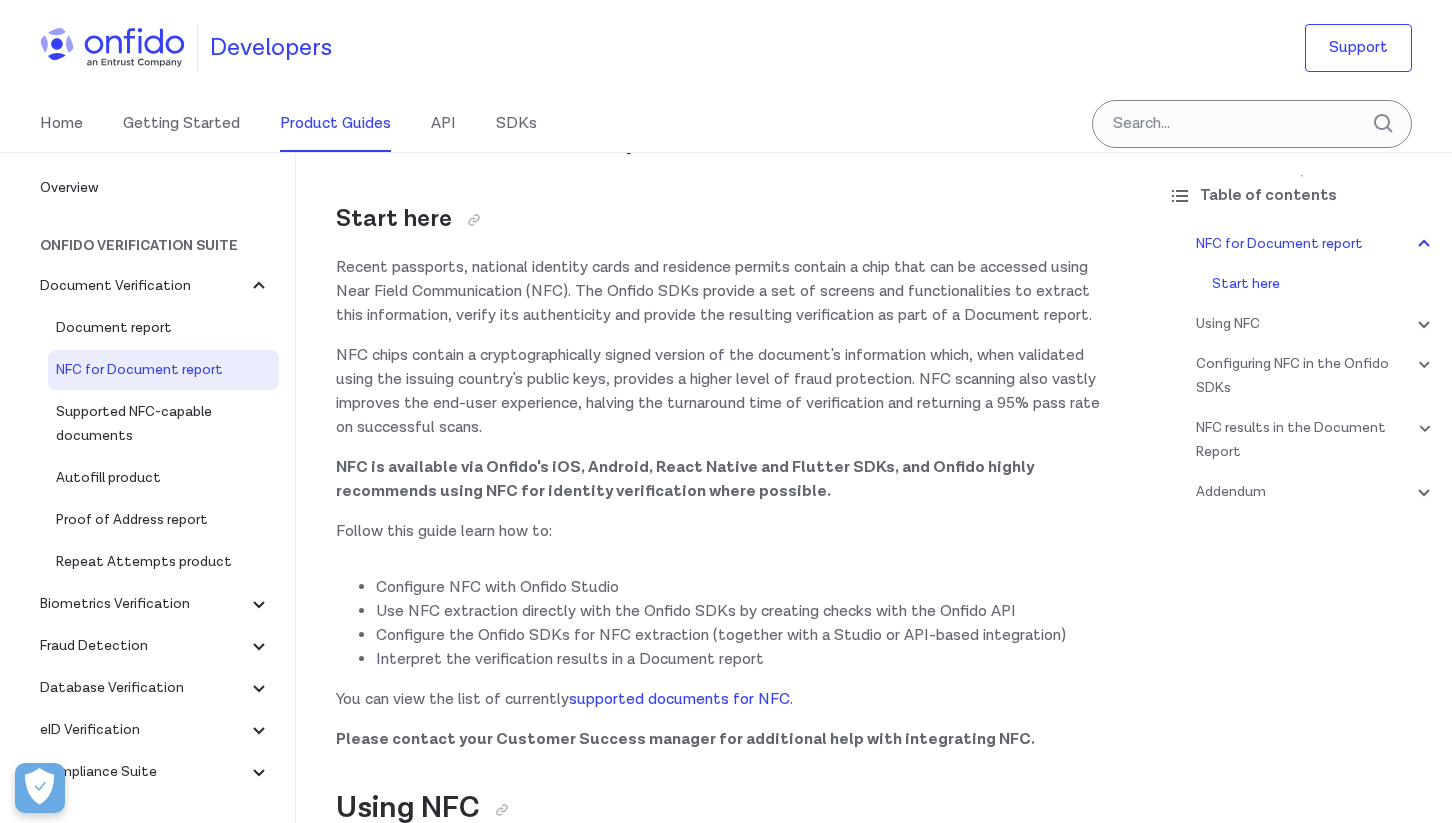 scroll, scrollTop: 79, scrollLeft: 0, axis: vertical 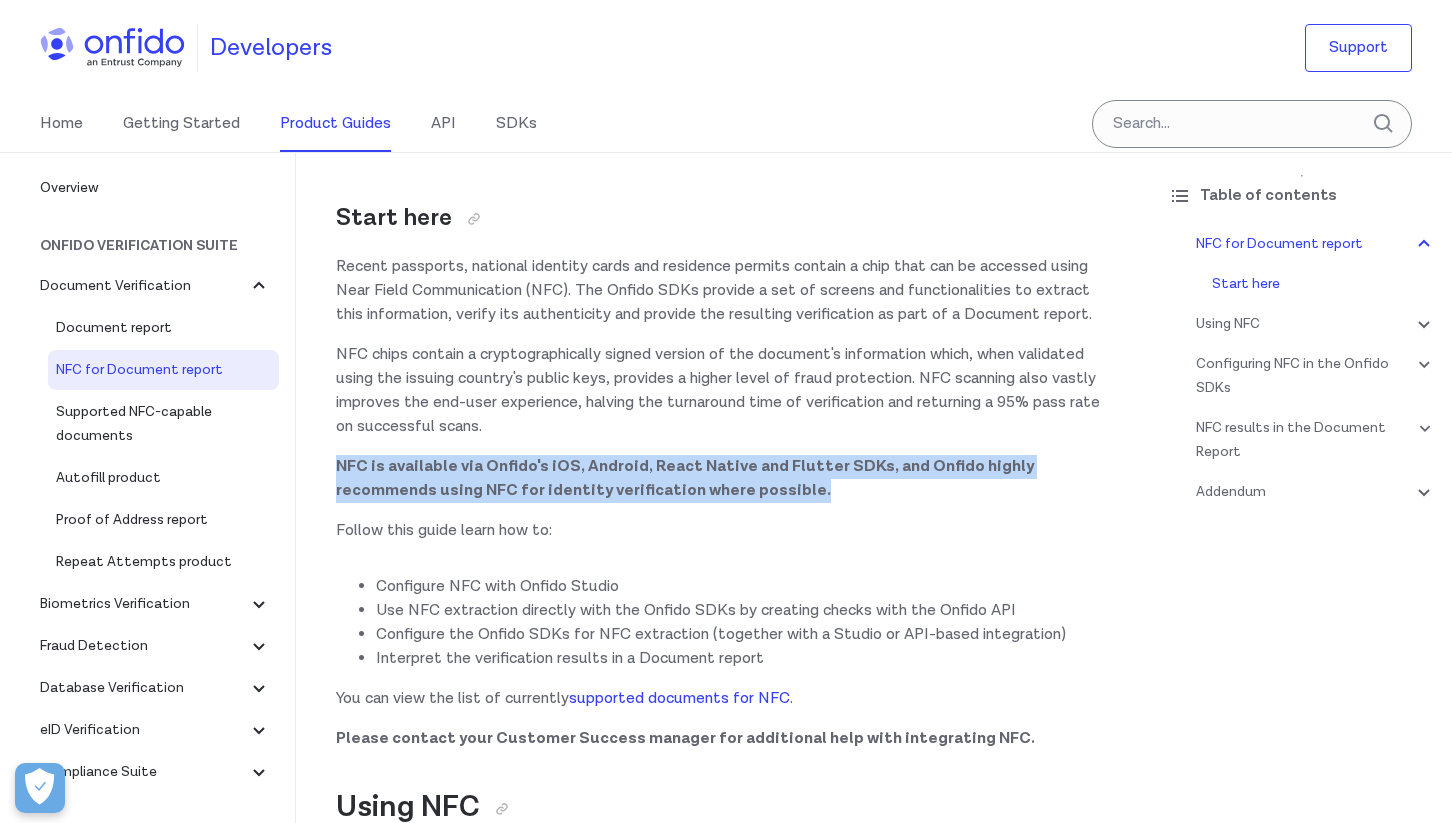 drag, startPoint x: 728, startPoint y: 489, endPoint x: 336, endPoint y: 456, distance: 393.38657 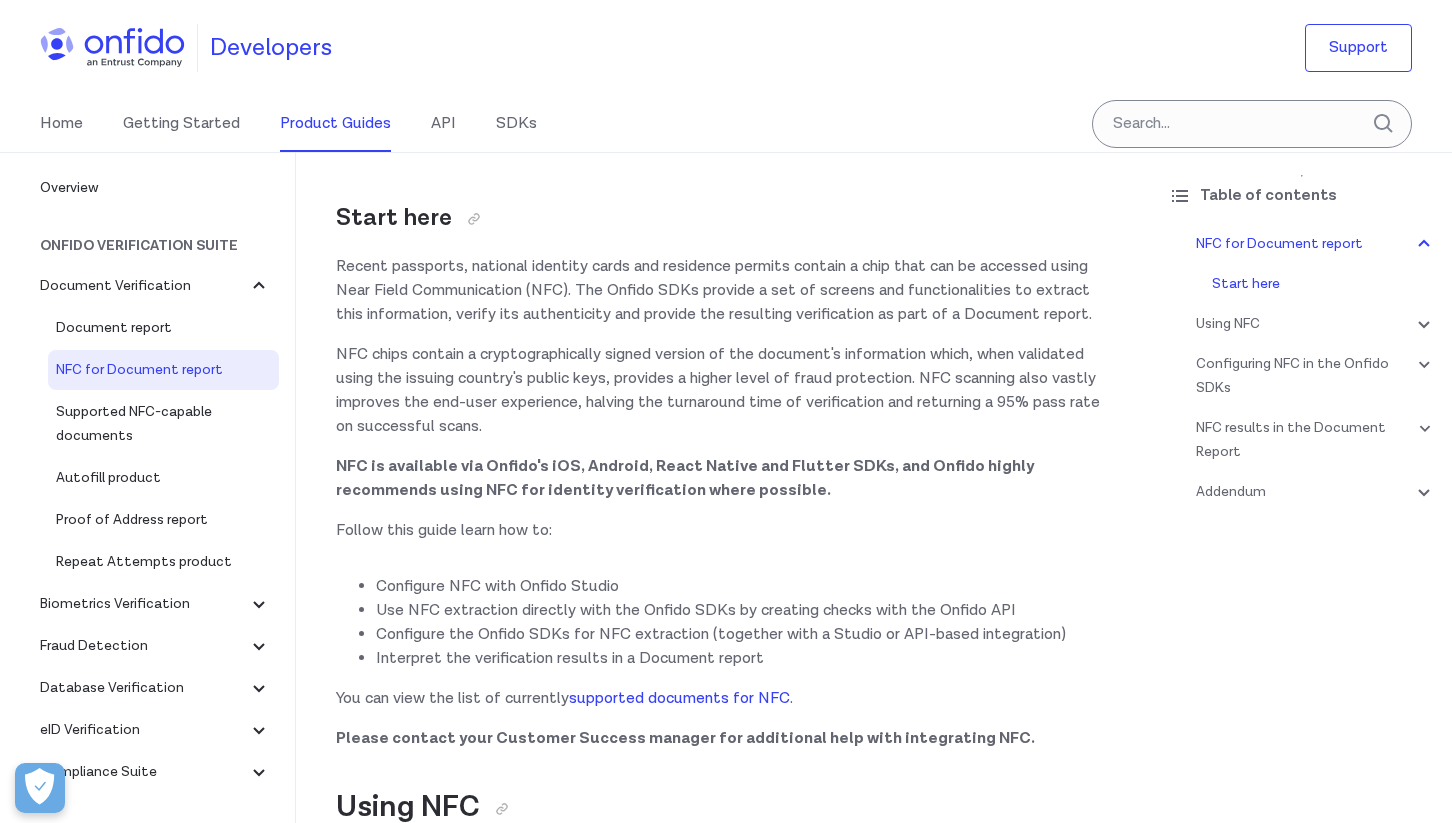 click on "NFC for Document report
Start here
Recent passports, national identity cards and residence permits contain a chip that can be accessed using Near Field Communication (NFC).
The Onfido SDKs provide a set of screens and functionalities to extract this information, verify its authenticity and provide the resulting verification as part of a Document report.
NFC chips contain a cryptographically signed version of the document's information which, when validated using the issuing country's public keys, provides a higher level of fraud protection. NFC scanning also vastly improves the end-user experience, halving the turnaround time of verification and returning a 95% pass rate on successful scans.
NFC is available via Onfido's iOS, Android, React Native and Flutter SDKs, and Onfido highly recommends using NFC for identity verification where possible.
Follow this guide learn how to:
Configure NFC with Onfido Studio
Interpret the verification results in a Document report
.
Using NFC" at bounding box center (724, 6883) 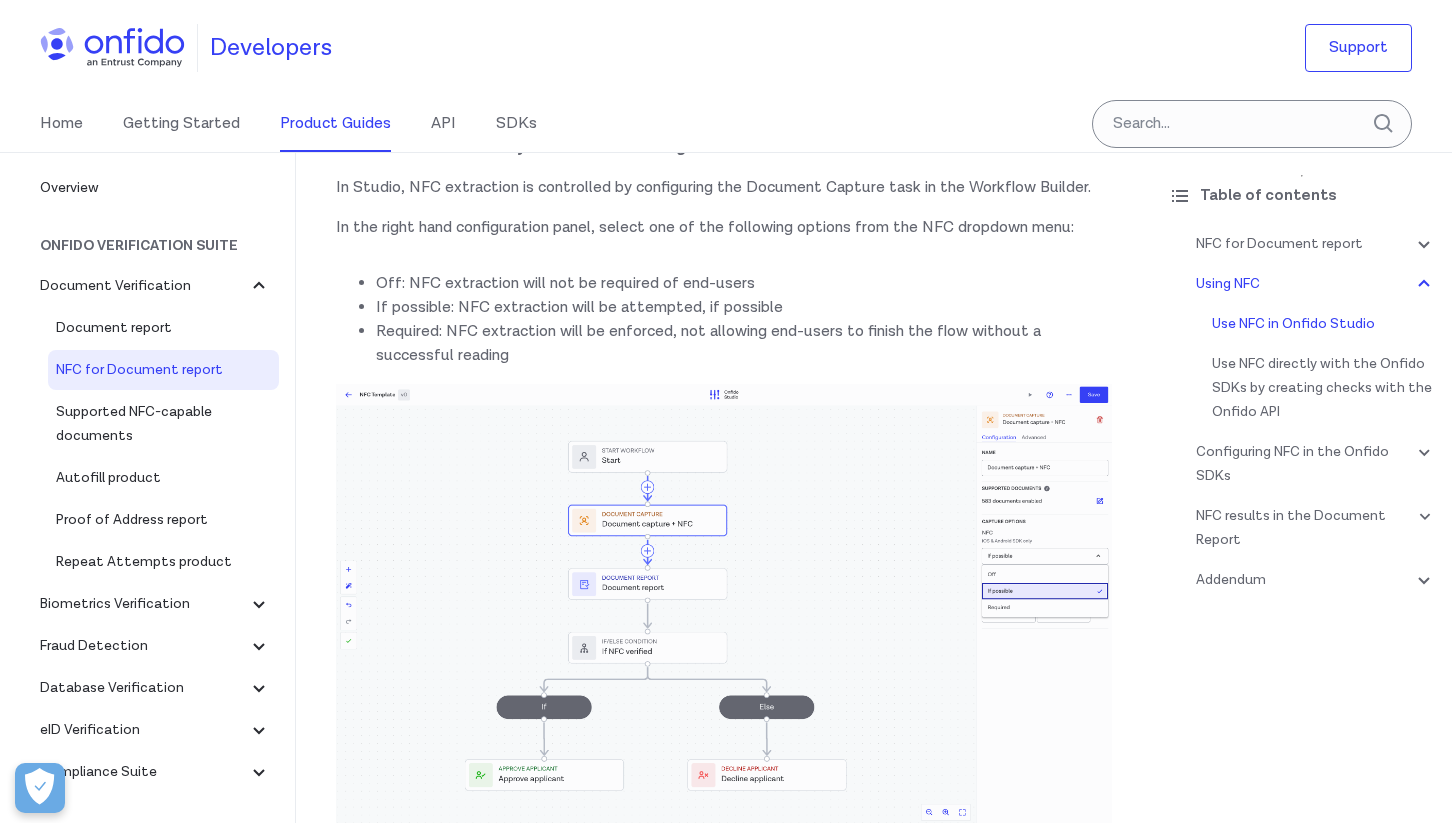 scroll, scrollTop: 875, scrollLeft: 0, axis: vertical 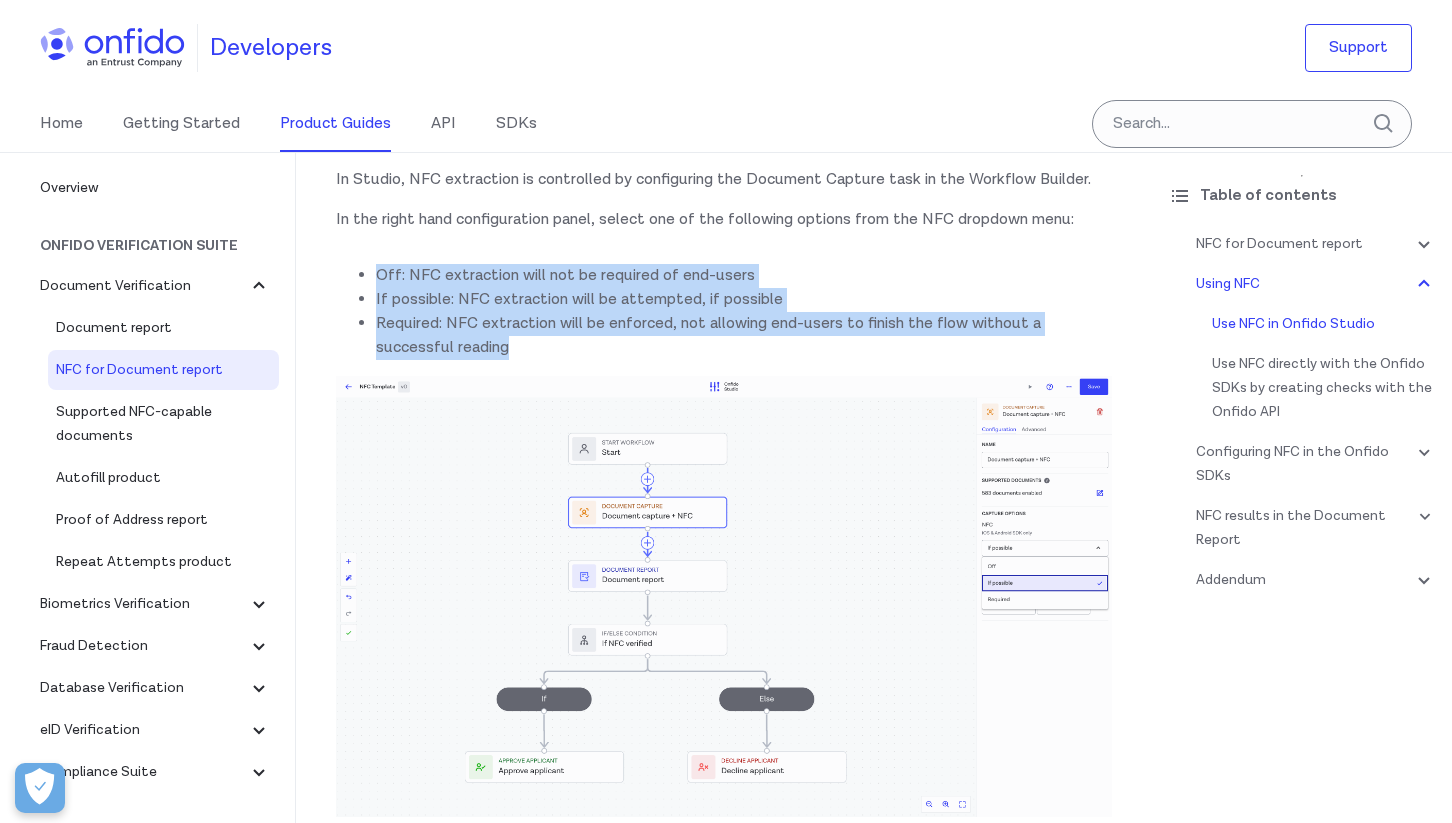 drag, startPoint x: 517, startPoint y: 345, endPoint x: 375, endPoint y: 275, distance: 158.31615 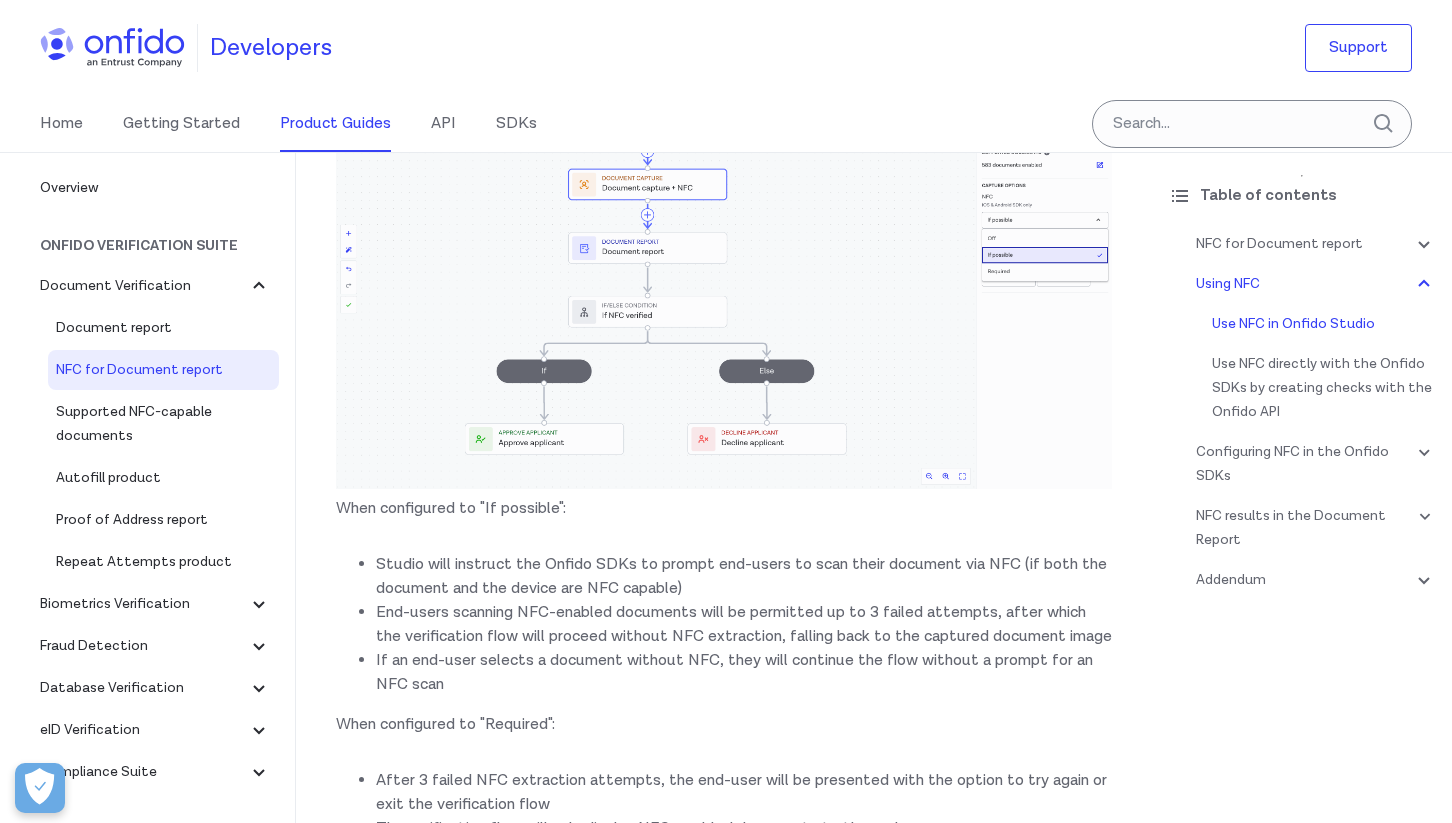 scroll, scrollTop: 1216, scrollLeft: 0, axis: vertical 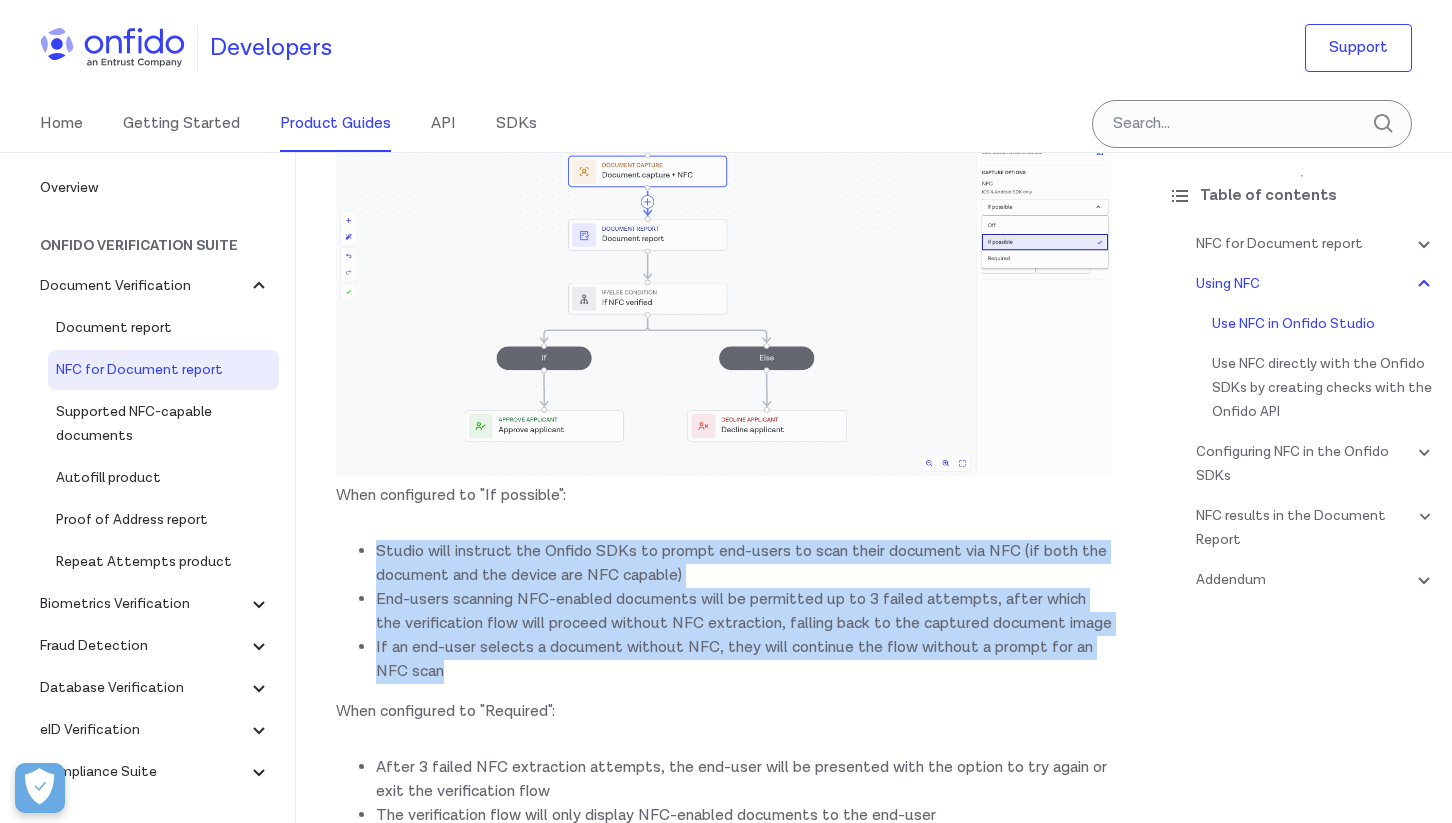 drag, startPoint x: 472, startPoint y: 690, endPoint x: 377, endPoint y: 547, distance: 171.67993 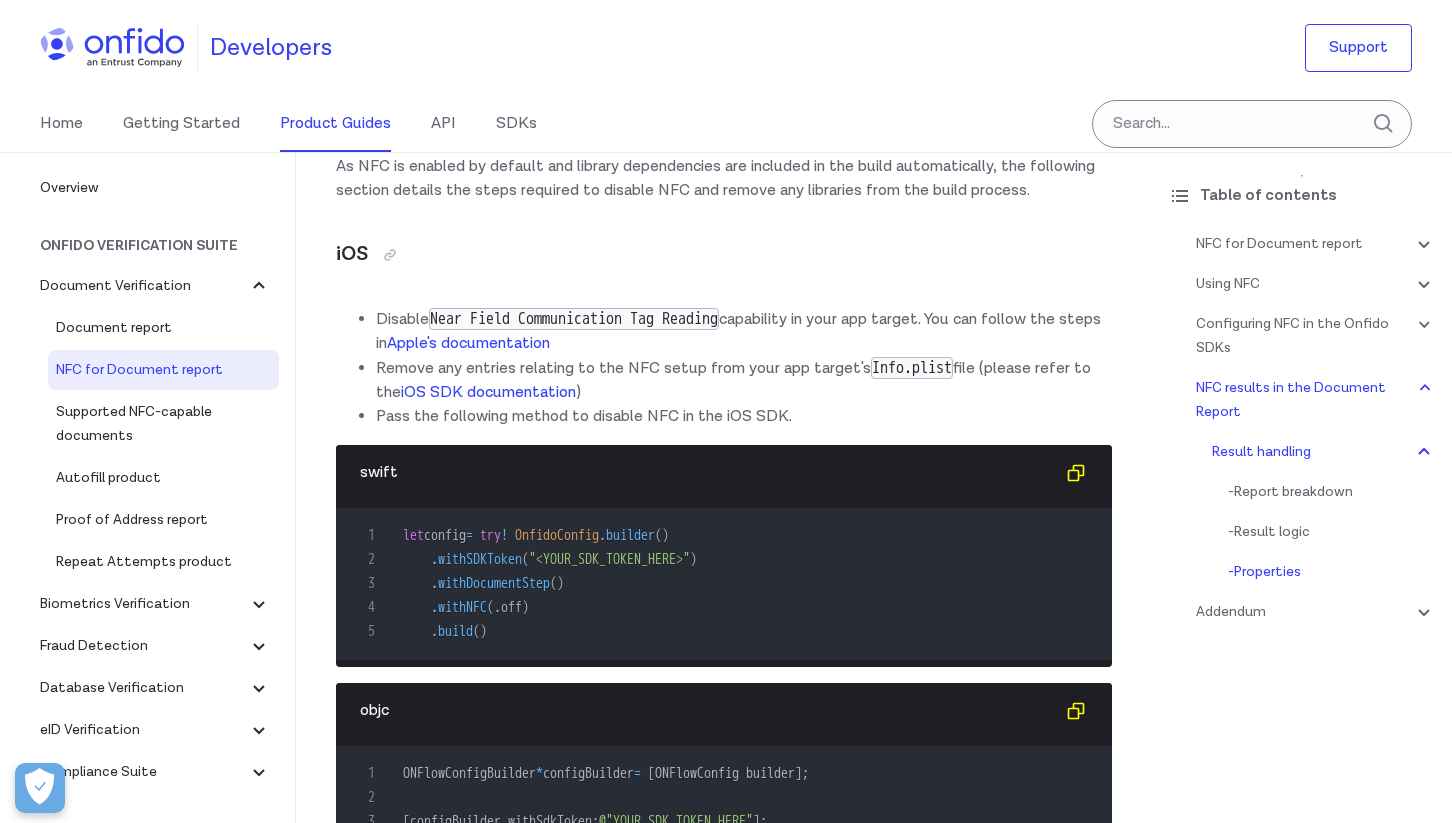 scroll, scrollTop: 11150, scrollLeft: 0, axis: vertical 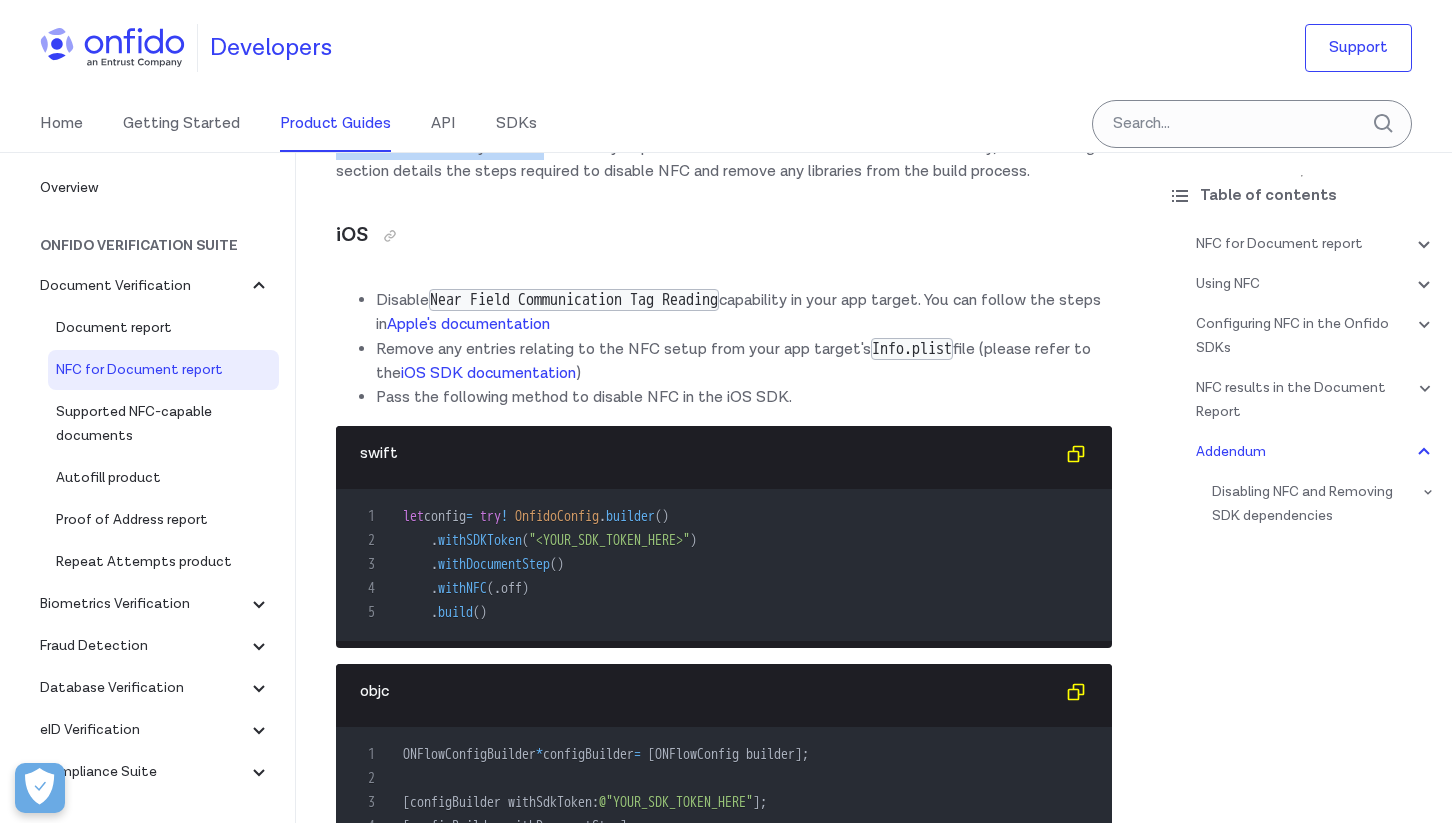 drag, startPoint x: 539, startPoint y: 343, endPoint x: 331, endPoint y: 352, distance: 208.19463 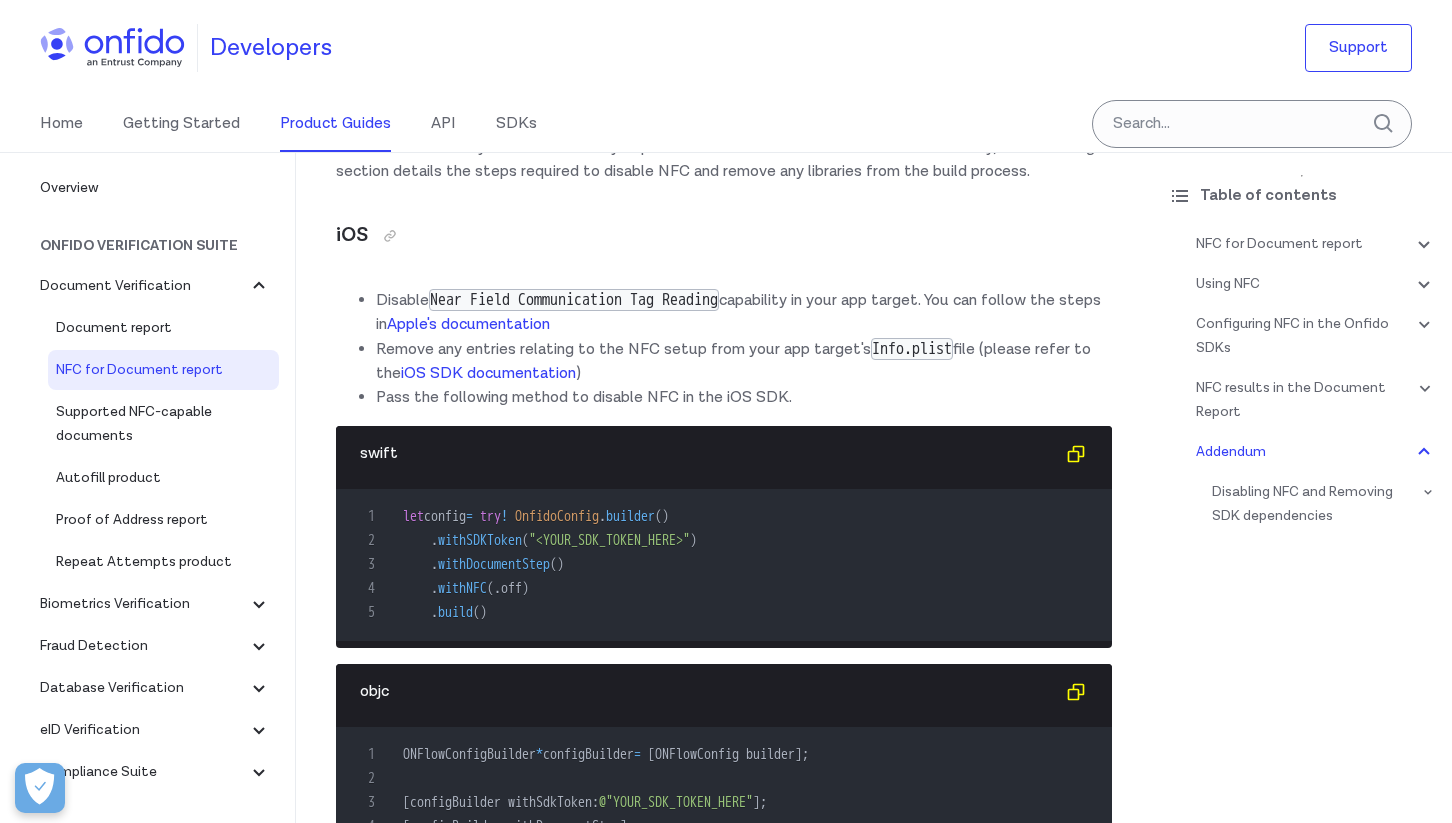click on "NFC for Document report
Start here
Recent passports, national identity cards and residence permits contain a chip that can be accessed using Near Field Communication (NFC).
The Onfido SDKs provide a set of screens and functionalities to extract this information, verify its authenticity and provide the resulting verification as part of a Document report.
NFC chips contain a cryptographically signed version of the document's information which, when validated using the issuing country's public keys, provides a higher level of fraud protection. NFC scanning also vastly improves the end-user experience, halving the turnaround time of verification and returning a 95% pass rate on successful scans.
NFC is available via Onfido's iOS, Android, React Native and Flutter SDKs, and Onfido highly recommends using NFC for identity verification where possible.
Follow this guide learn how to:
Configure NFC with Onfido Studio
Interpret the verification results in a Document report
.
Using NFC" at bounding box center [724, -4188] 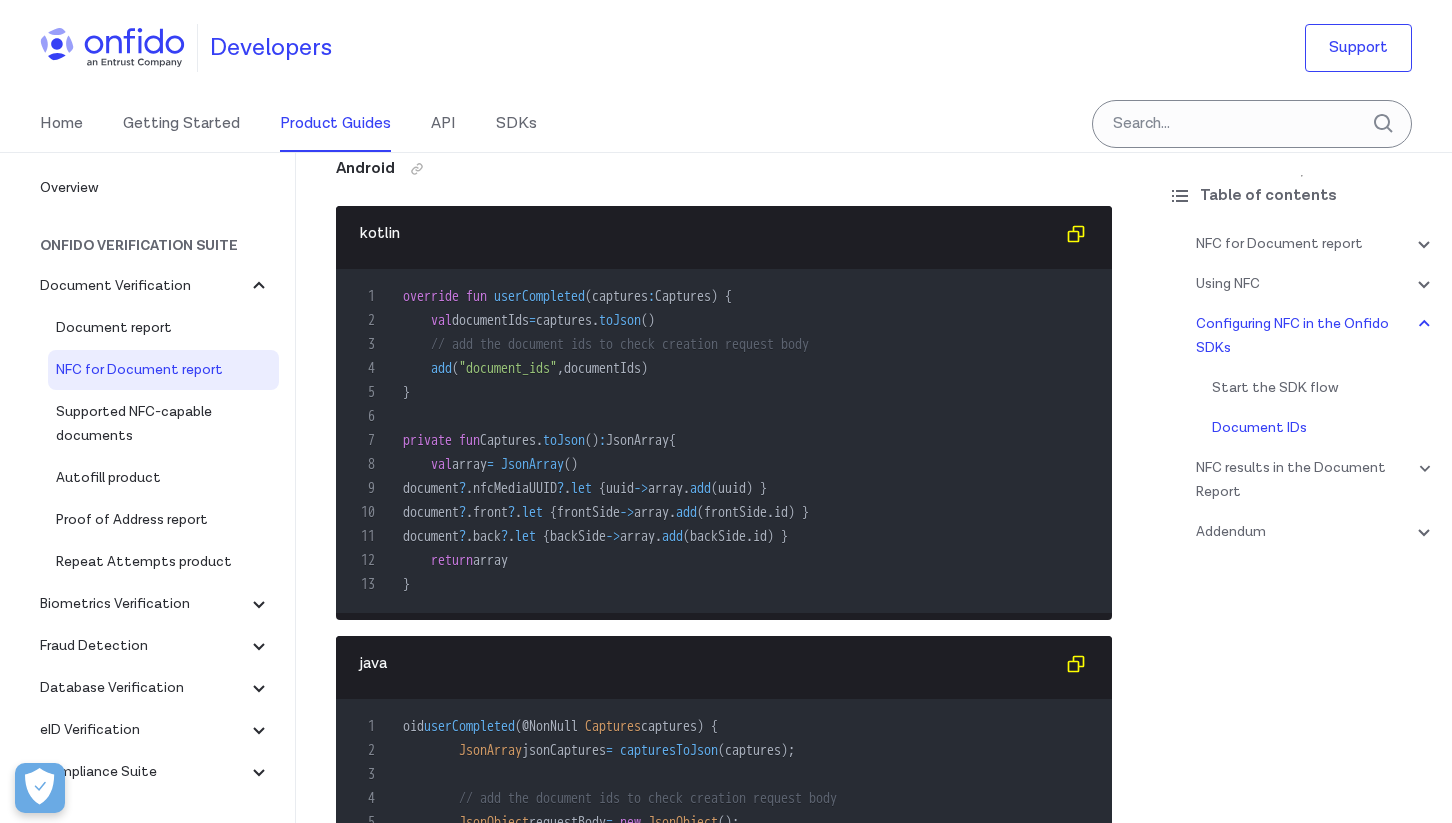 scroll, scrollTop: 5980, scrollLeft: 0, axis: vertical 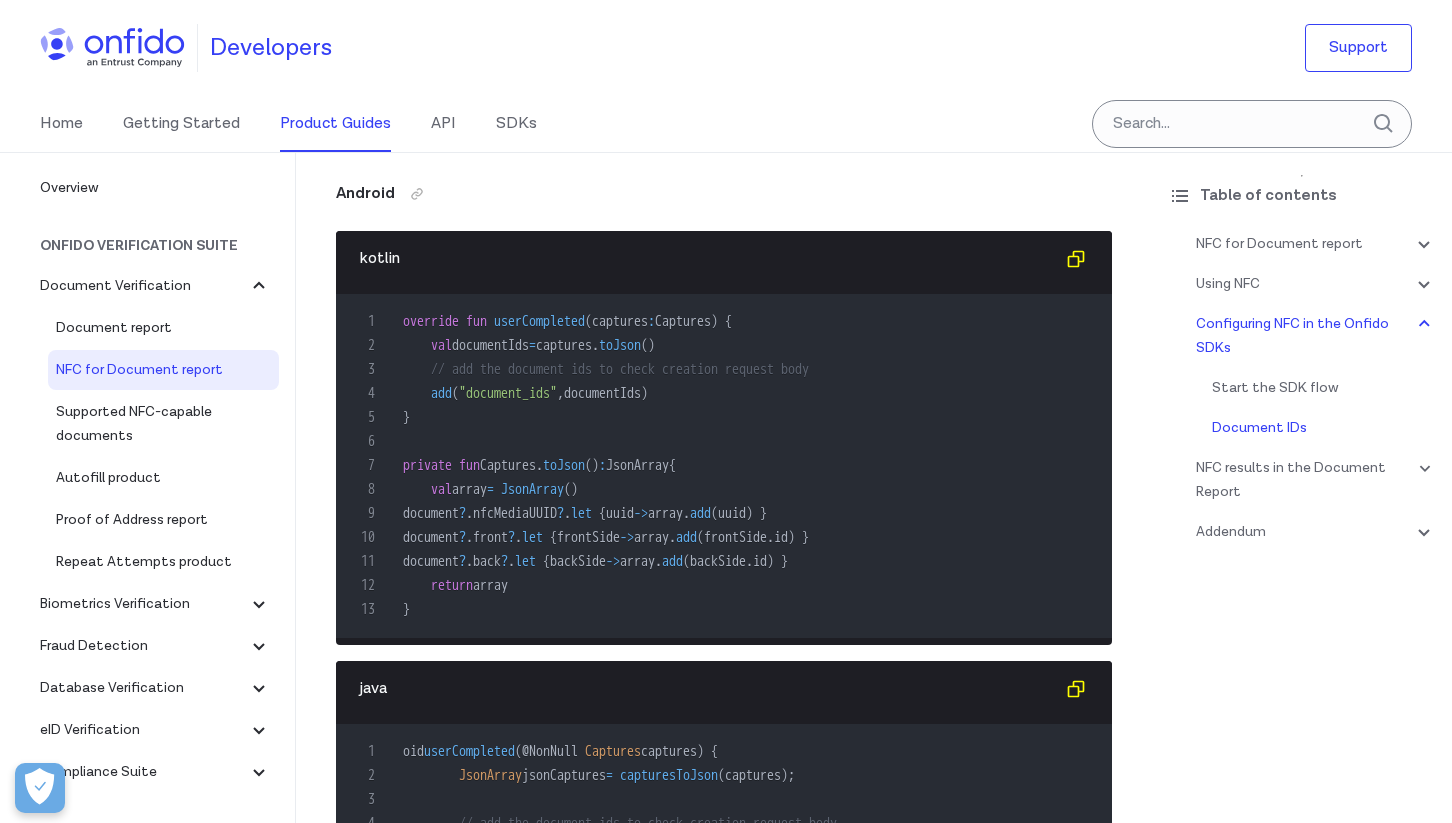 click on "NFC for Document report Start here Using NFC Use NFC in Onfido Studio Use NFC directly with the Onfido SDKs by creating checks with the Onfido API Configuring NFC in the Onfido SDKs Start the SDK flow Document IDs NFC results in the Document Report Result handling -  Report breakdown -  Result logic -  Properties Addendum Disabling NFC and Removing SDK dependencies -  iOS -  Android -  React Native -  Flutter" at bounding box center [1302, 392] 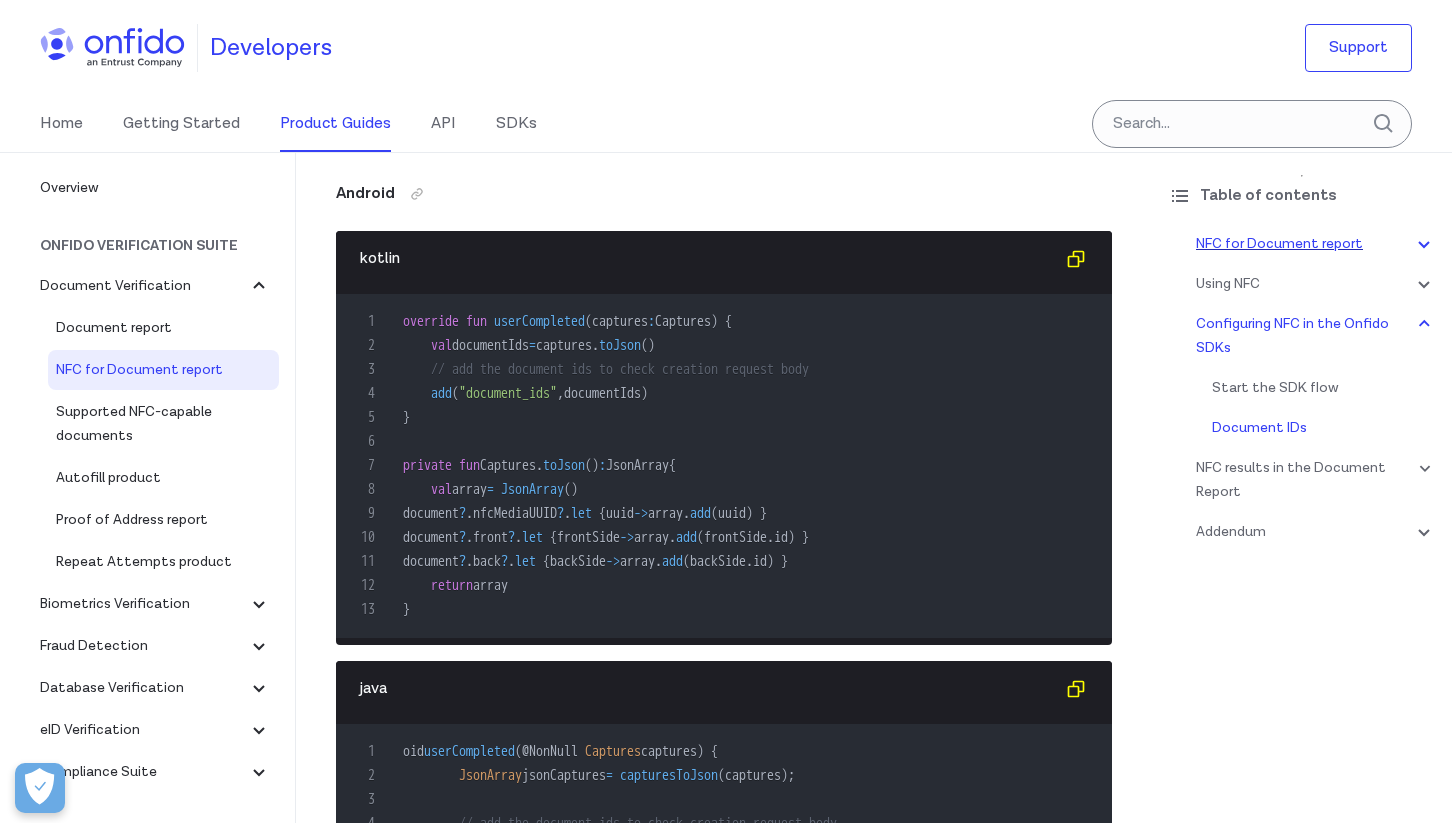click on "NFC for Document report" at bounding box center (1316, 244) 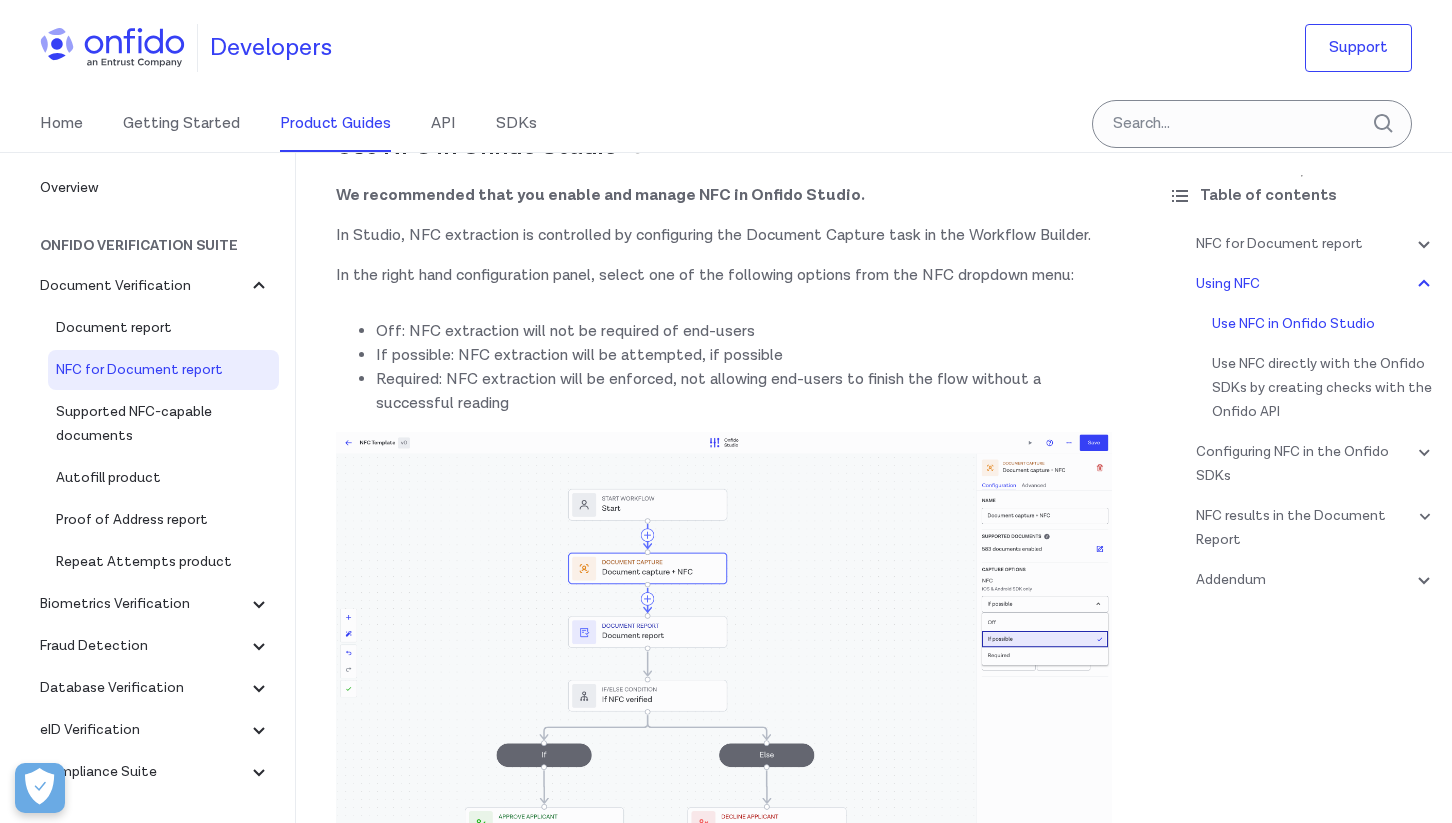 scroll, scrollTop: 828, scrollLeft: 0, axis: vertical 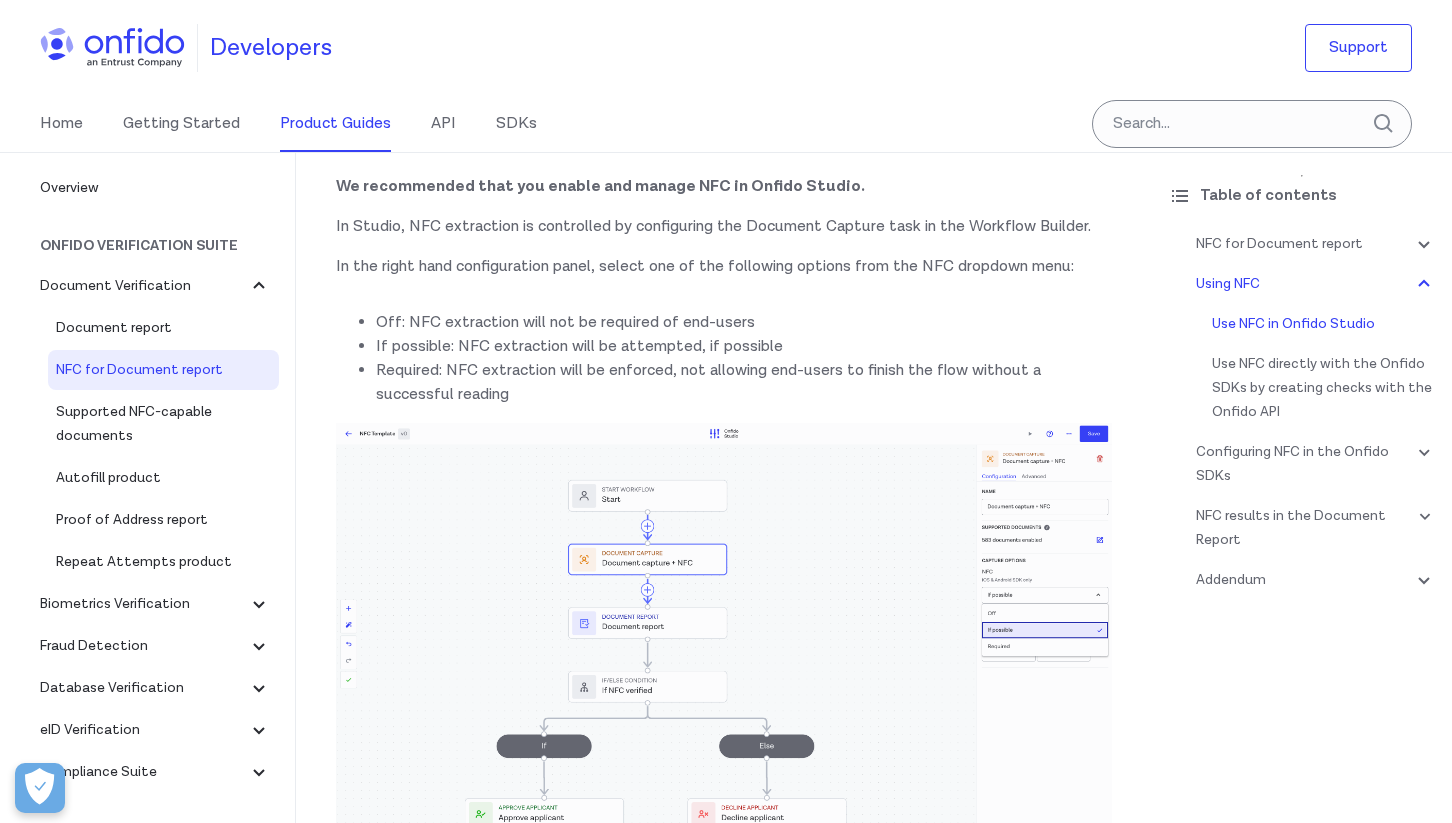 click on "In Studio, NFC extraction is controlled by configuring the Document Capture task in the Workflow Builder." at bounding box center [724, 227] 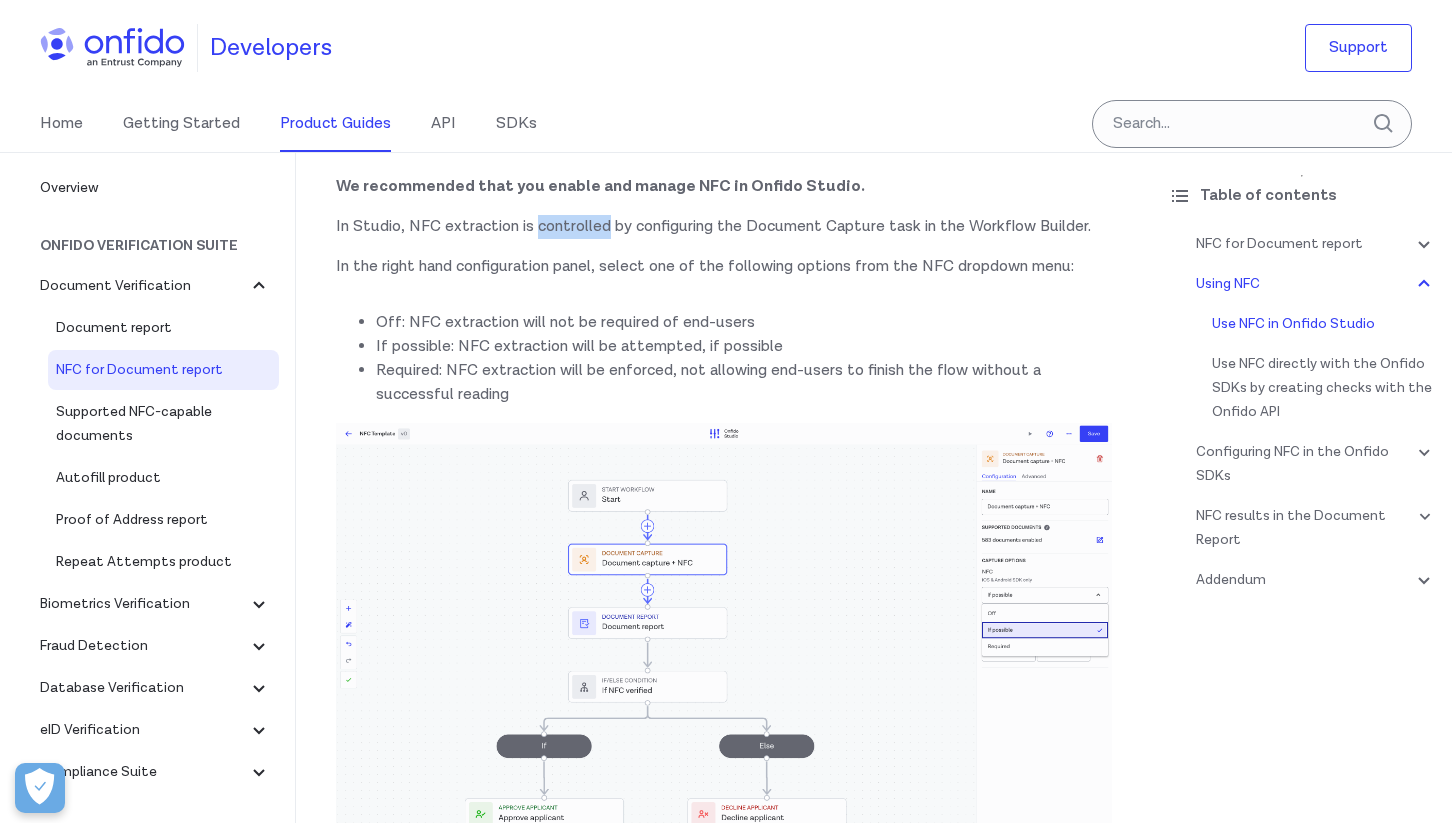 click on "In Studio, NFC extraction is controlled by configuring the Document Capture task in the Workflow Builder." at bounding box center [724, 227] 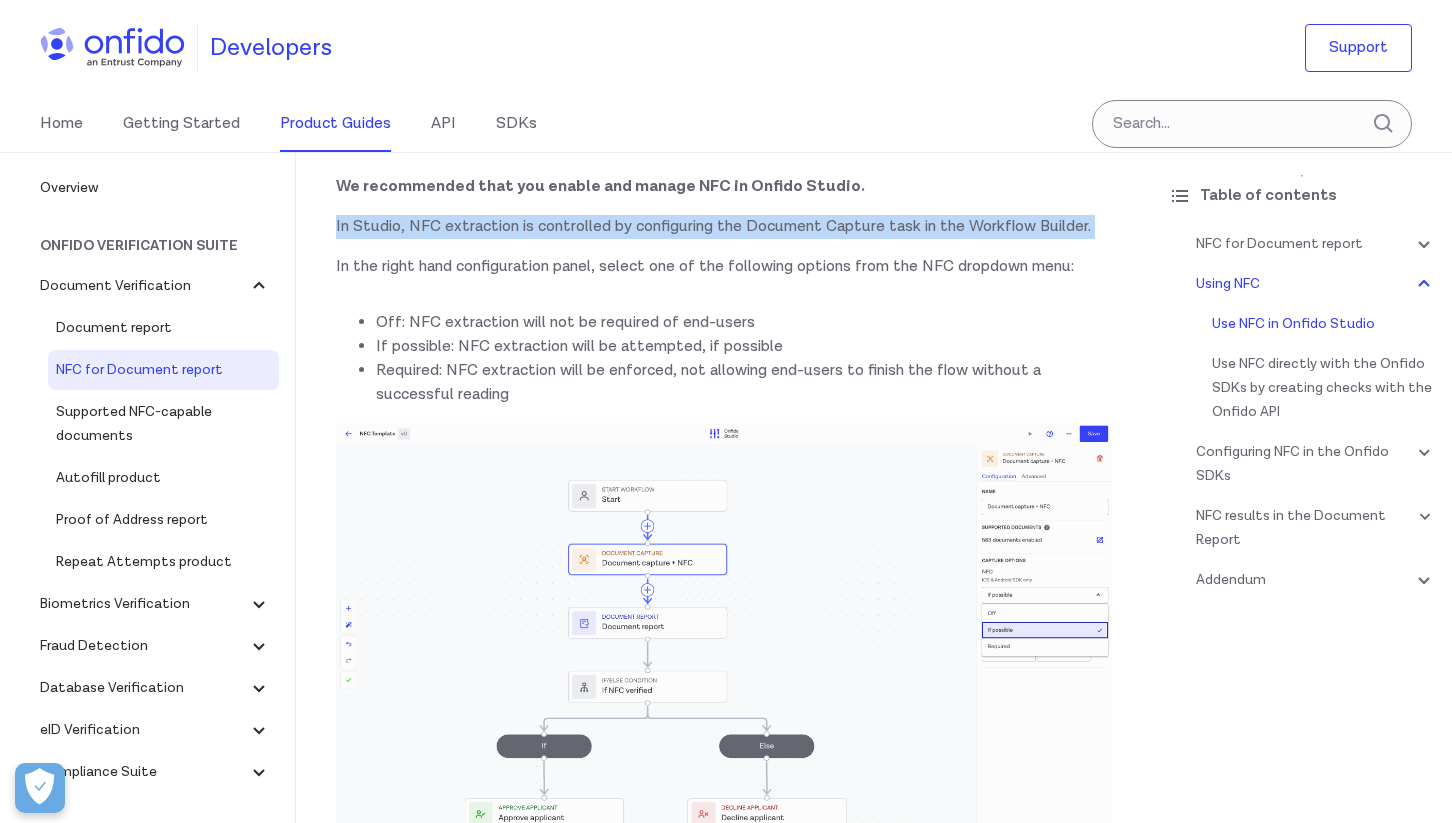 click on "In Studio, NFC extraction is controlled by configuring the Document Capture task in the Workflow Builder." at bounding box center [724, 227] 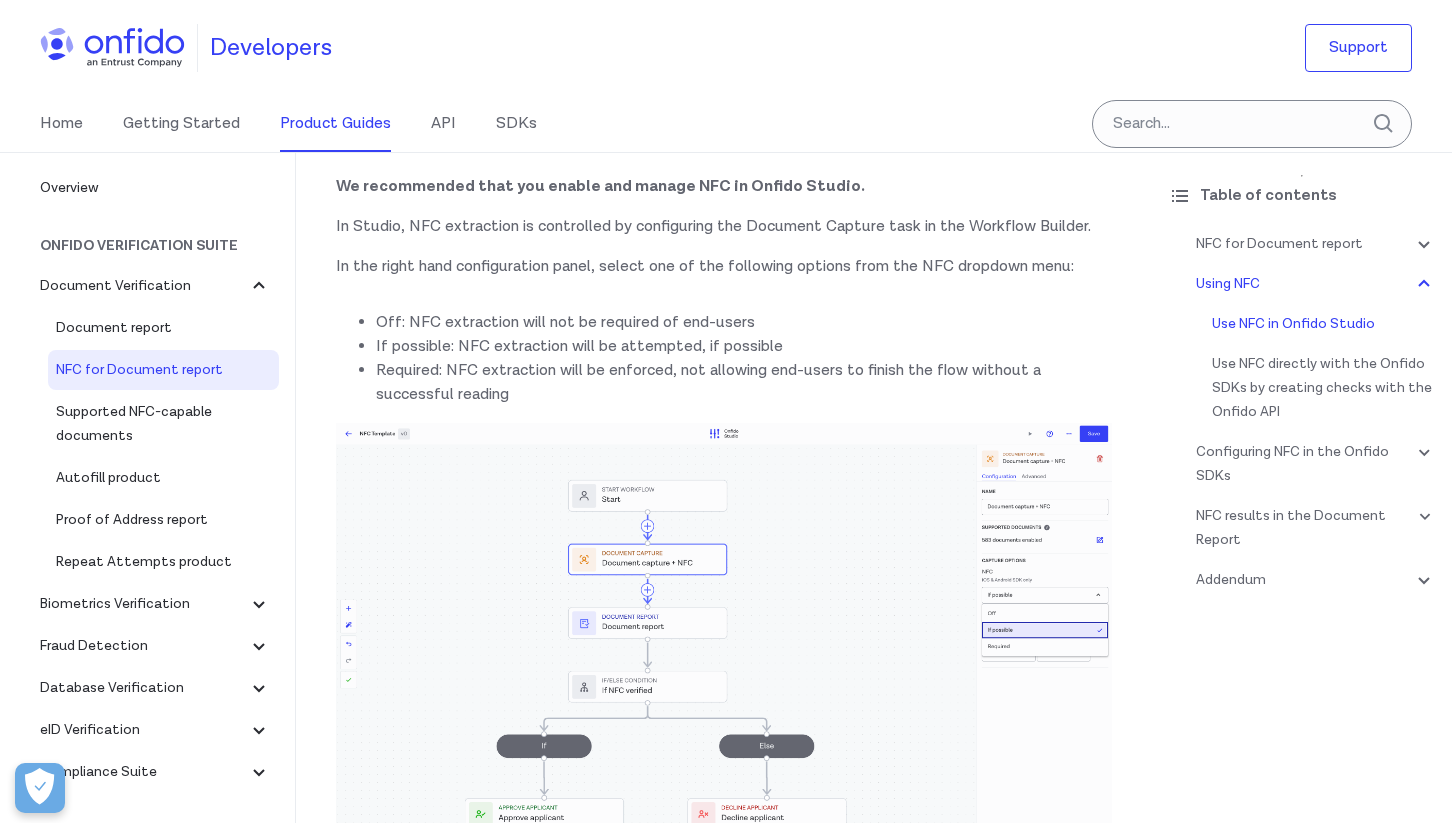 click on "NFC for Document report
Start here
Recent passports, national identity cards and residence permits contain a chip that can be accessed using Near Field Communication (NFC).
The Onfido SDKs provide a set of screens and functionalities to extract this information, verify its authenticity and provide the resulting verification as part of a Document report.
NFC chips contain a cryptographically signed version of the document's information which, when validated using the issuing country's public keys, provides a higher level of fraud protection. NFC scanning also vastly improves the end-user experience, halving the turnaround time of verification and returning a 95% pass rate on successful scans.
NFC is available via Onfido's iOS, Android, React Native and Flutter SDKs, and Onfido highly recommends using NFC for identity verification where possible.
Follow this guide learn how to:
Configure NFC with Onfido Studio
Interpret the verification results in a Document report
.
Using NFC" at bounding box center (724, 6134) 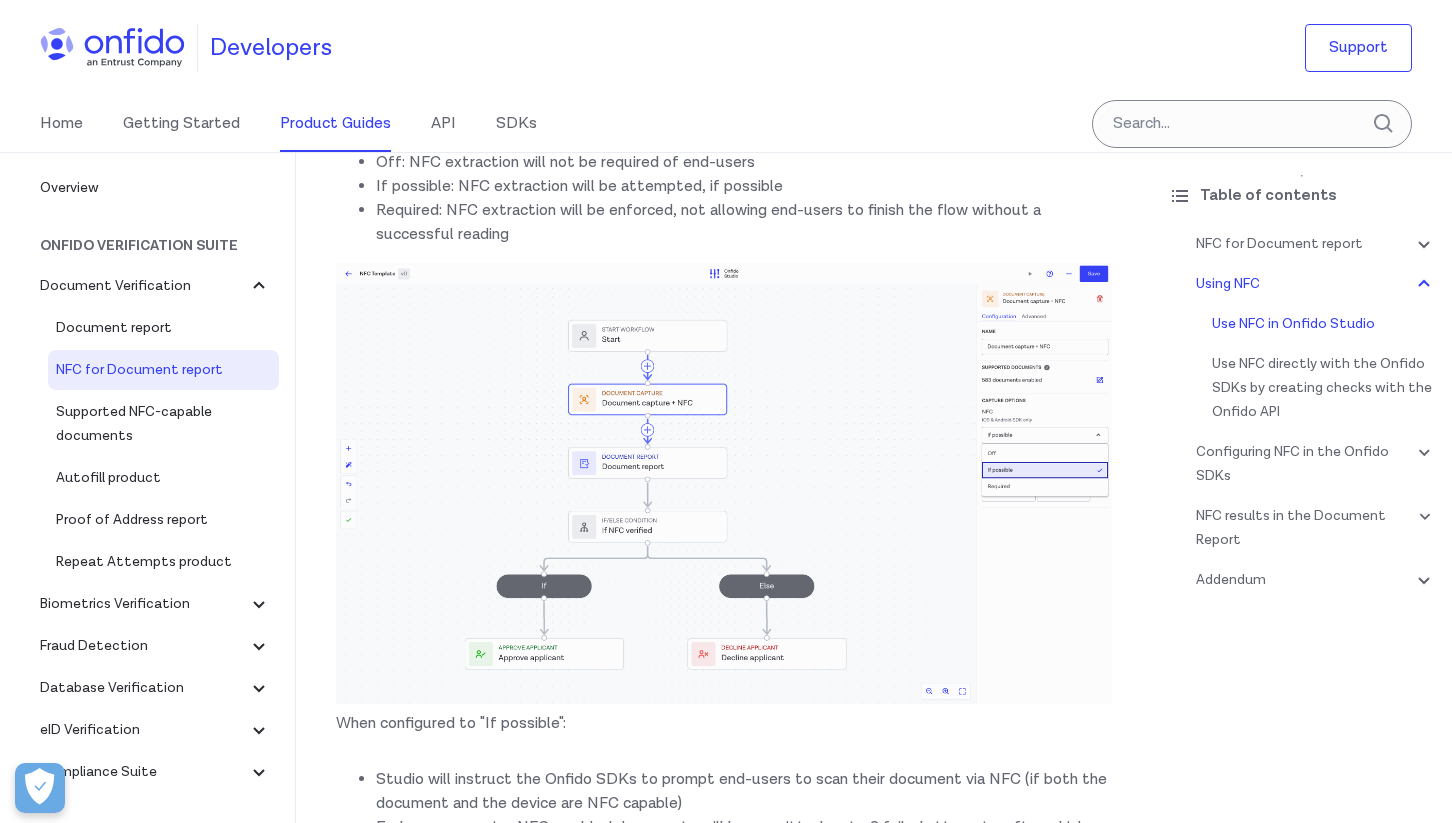 scroll, scrollTop: 1029, scrollLeft: 0, axis: vertical 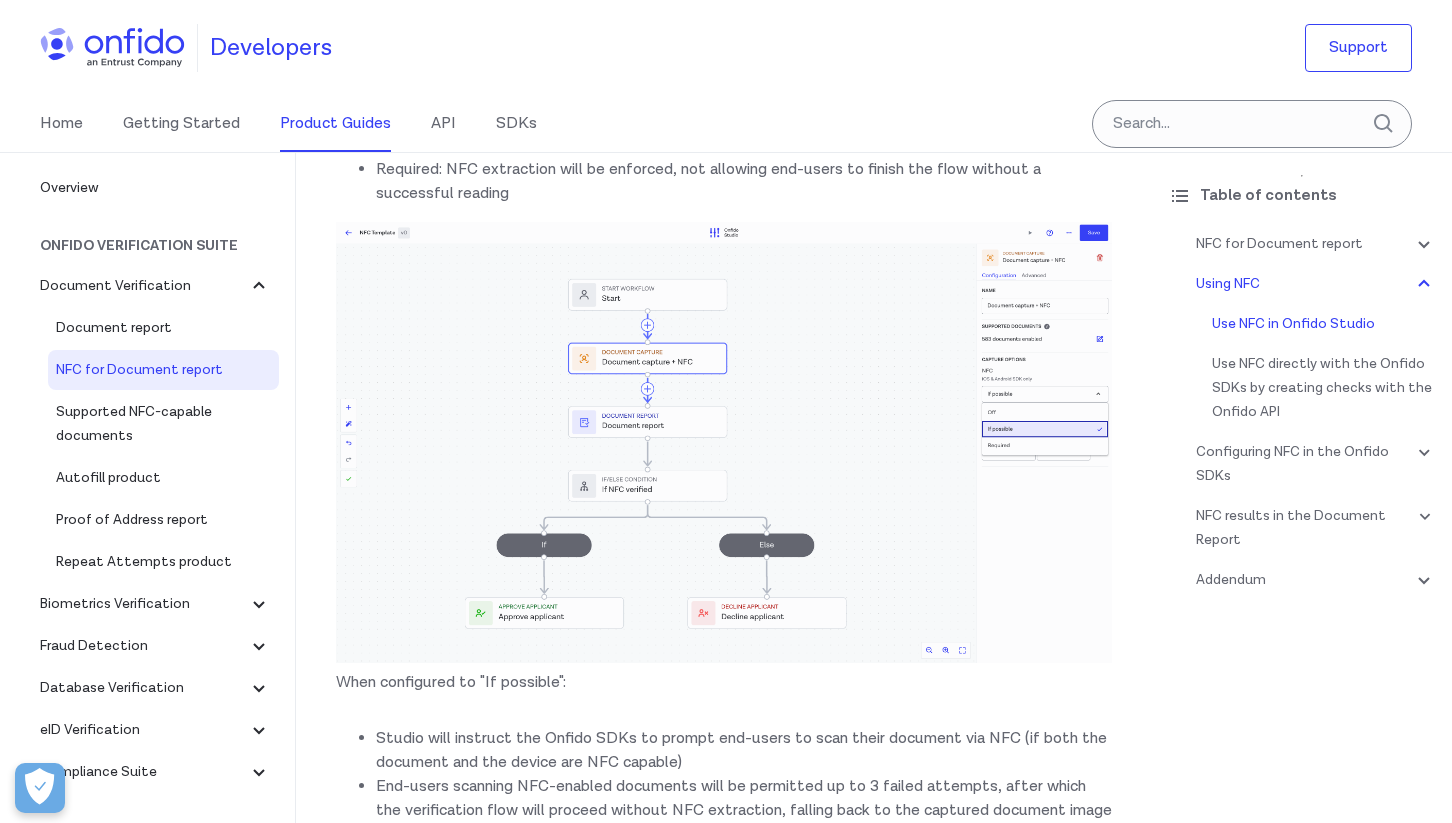 drag, startPoint x: 700, startPoint y: 275, endPoint x: 1092, endPoint y: 19, distance: 468.188 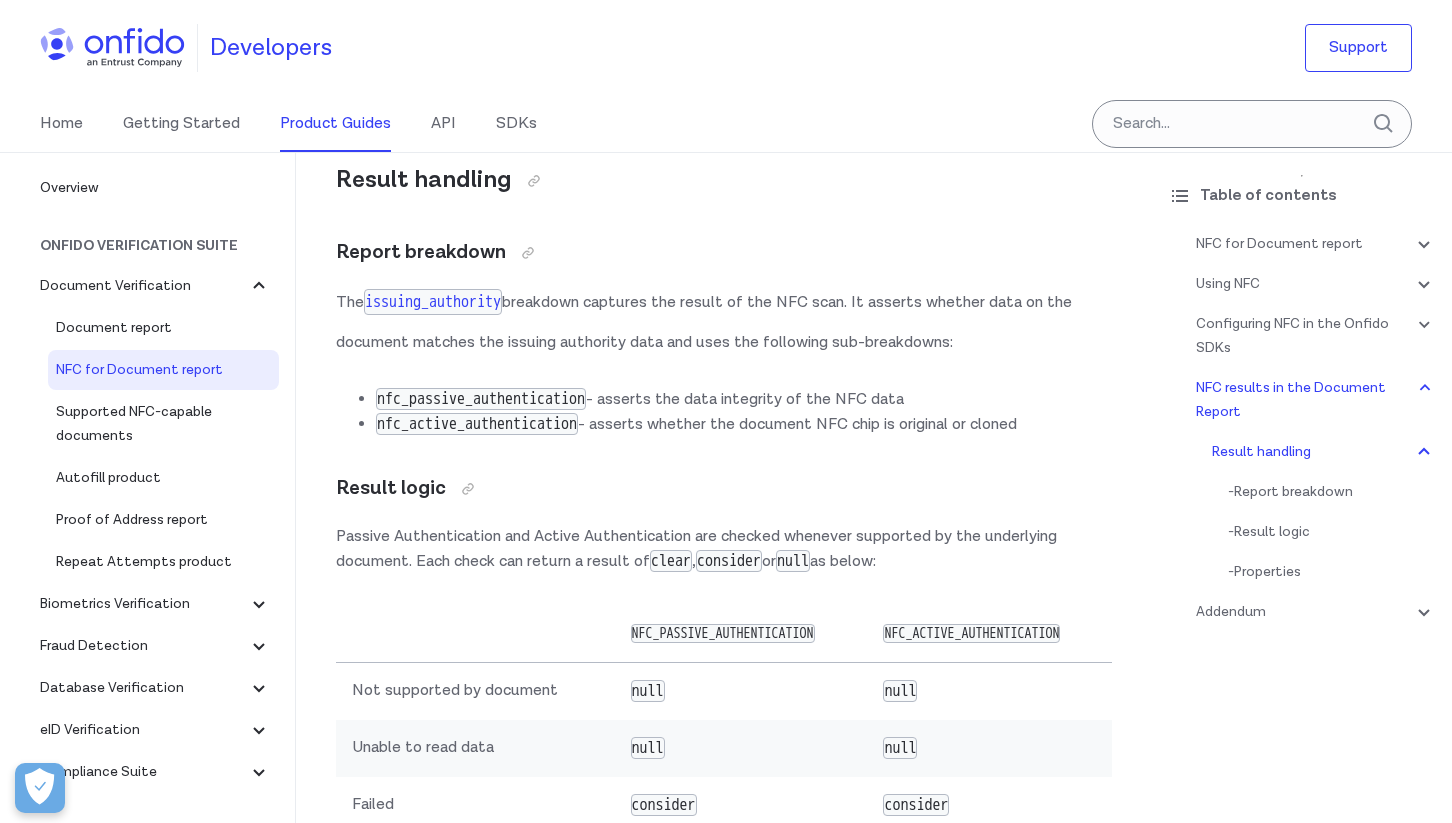 scroll, scrollTop: 9142, scrollLeft: 0, axis: vertical 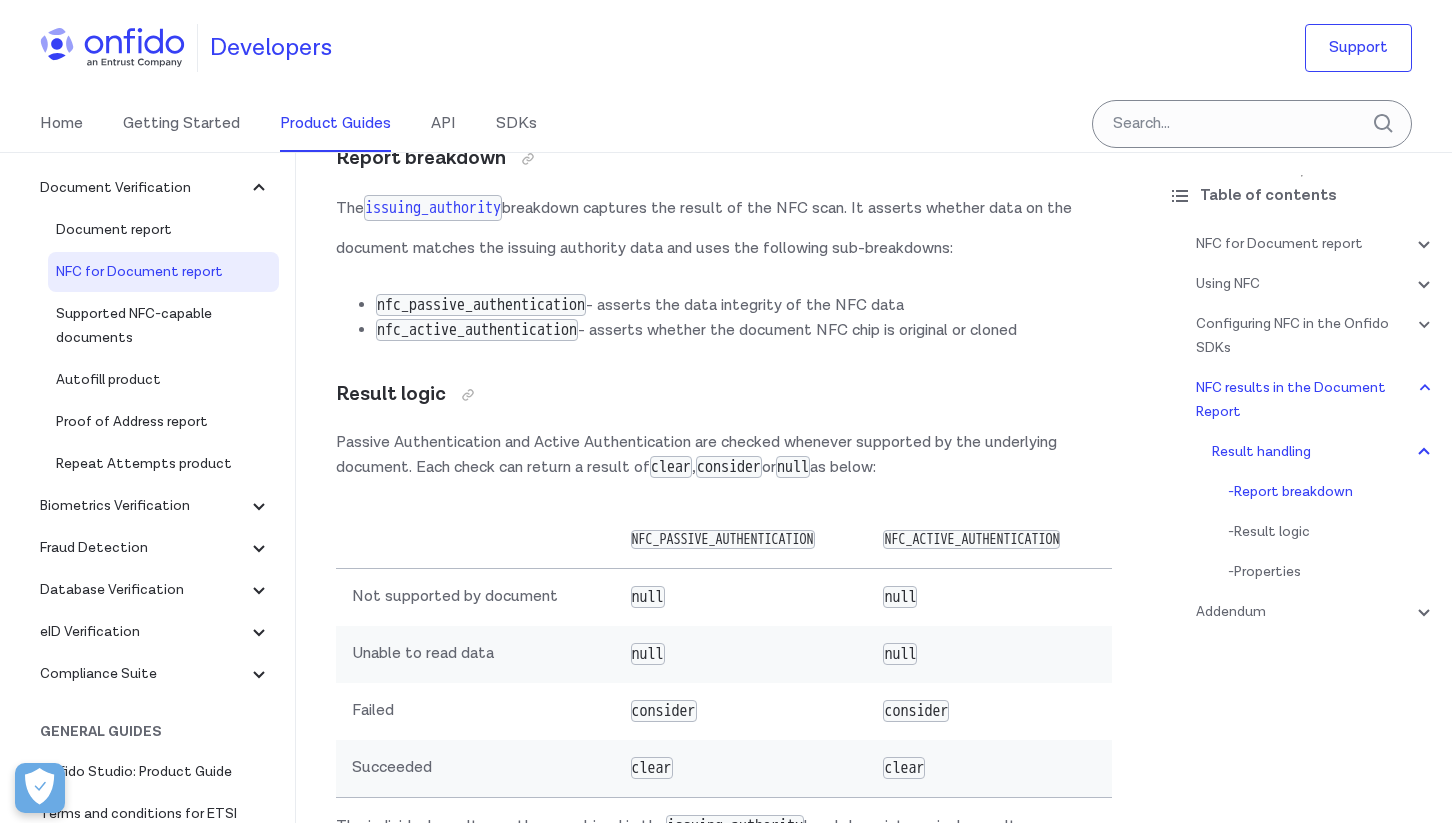 drag, startPoint x: 1080, startPoint y: 400, endPoint x: 763, endPoint y: 281, distance: 338.60007 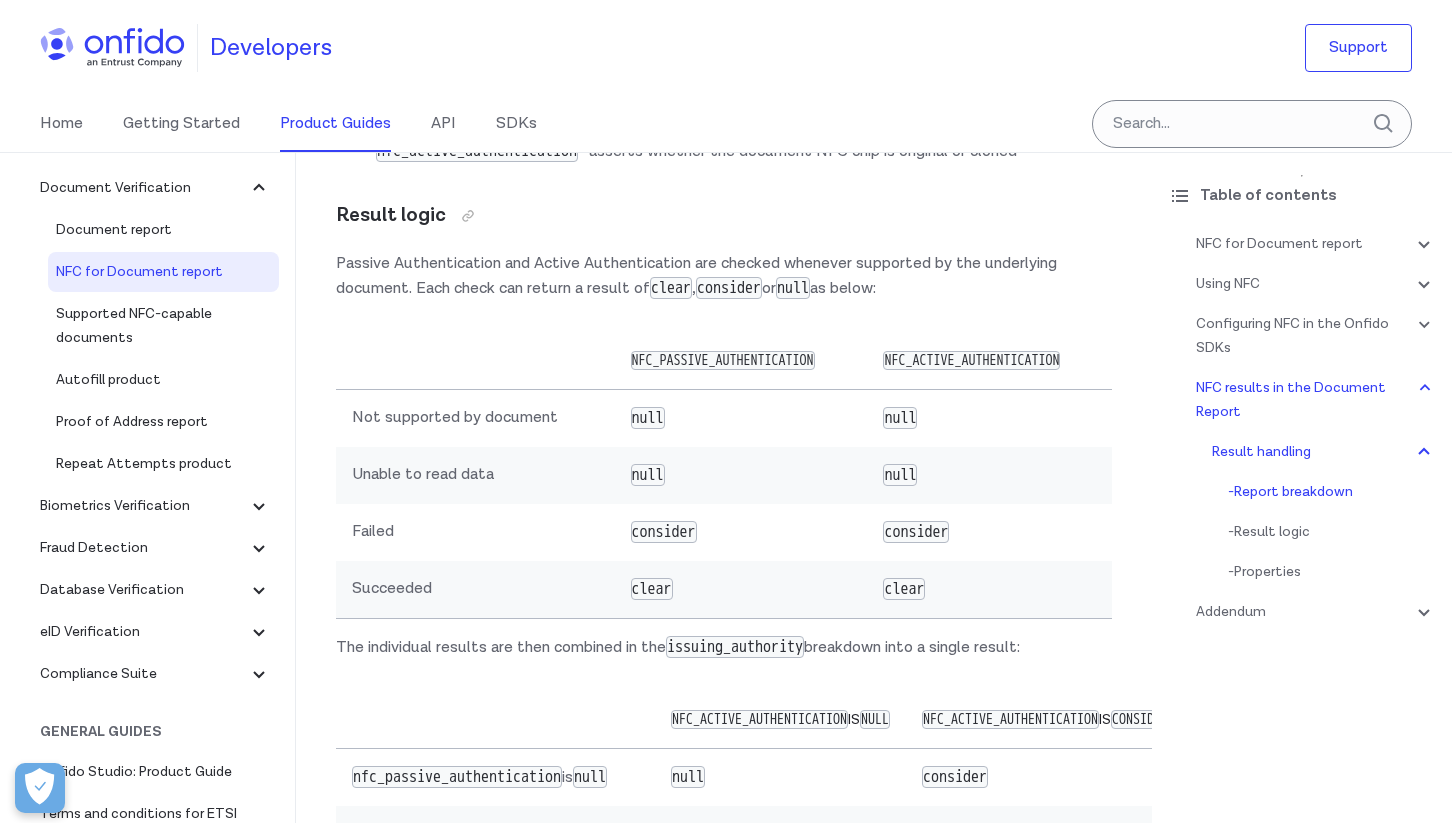 scroll, scrollTop: 9403, scrollLeft: 0, axis: vertical 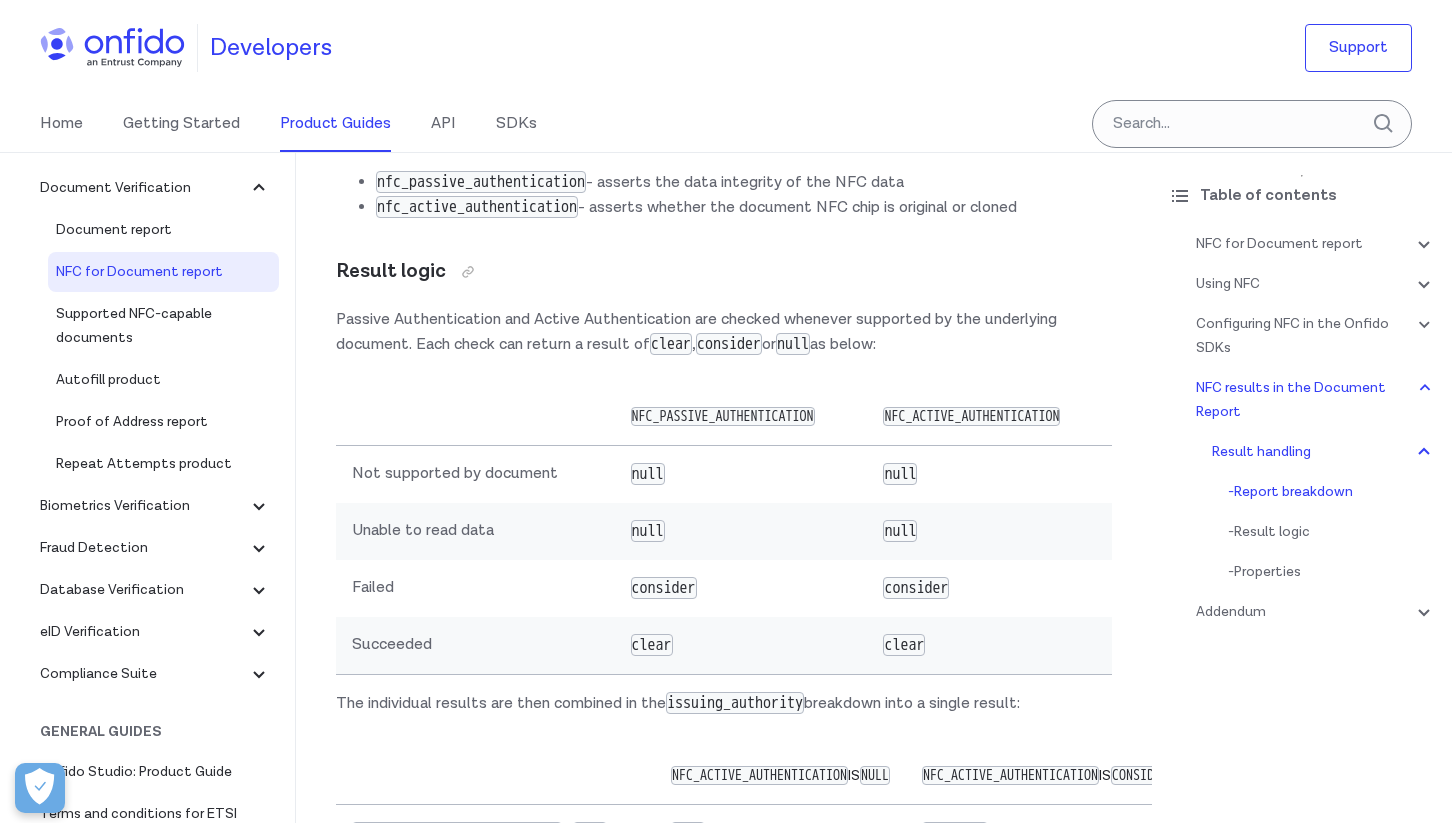 drag, startPoint x: 335, startPoint y: 389, endPoint x: 953, endPoint y: 422, distance: 618.88043 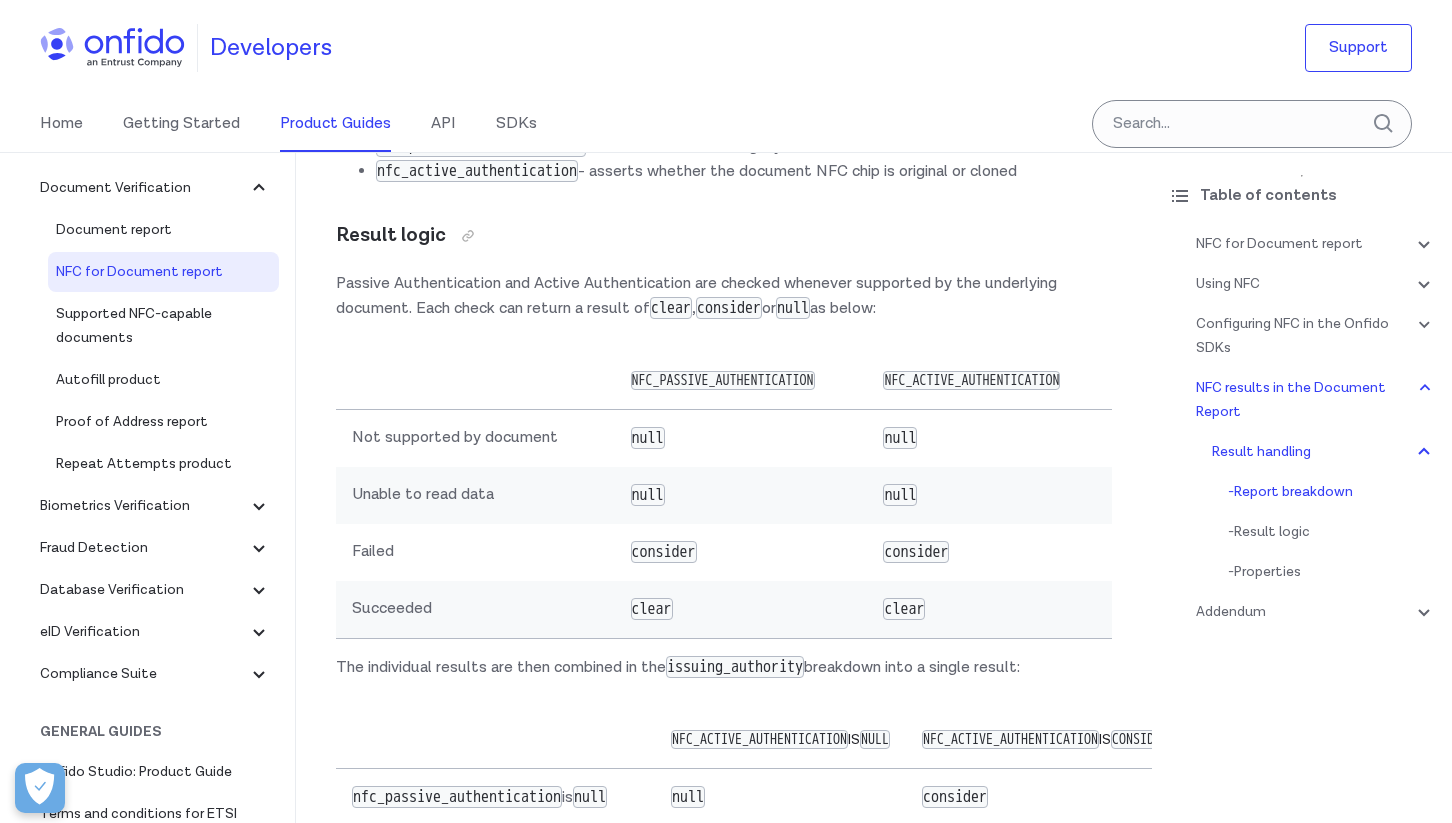 scroll, scrollTop: 9383, scrollLeft: 0, axis: vertical 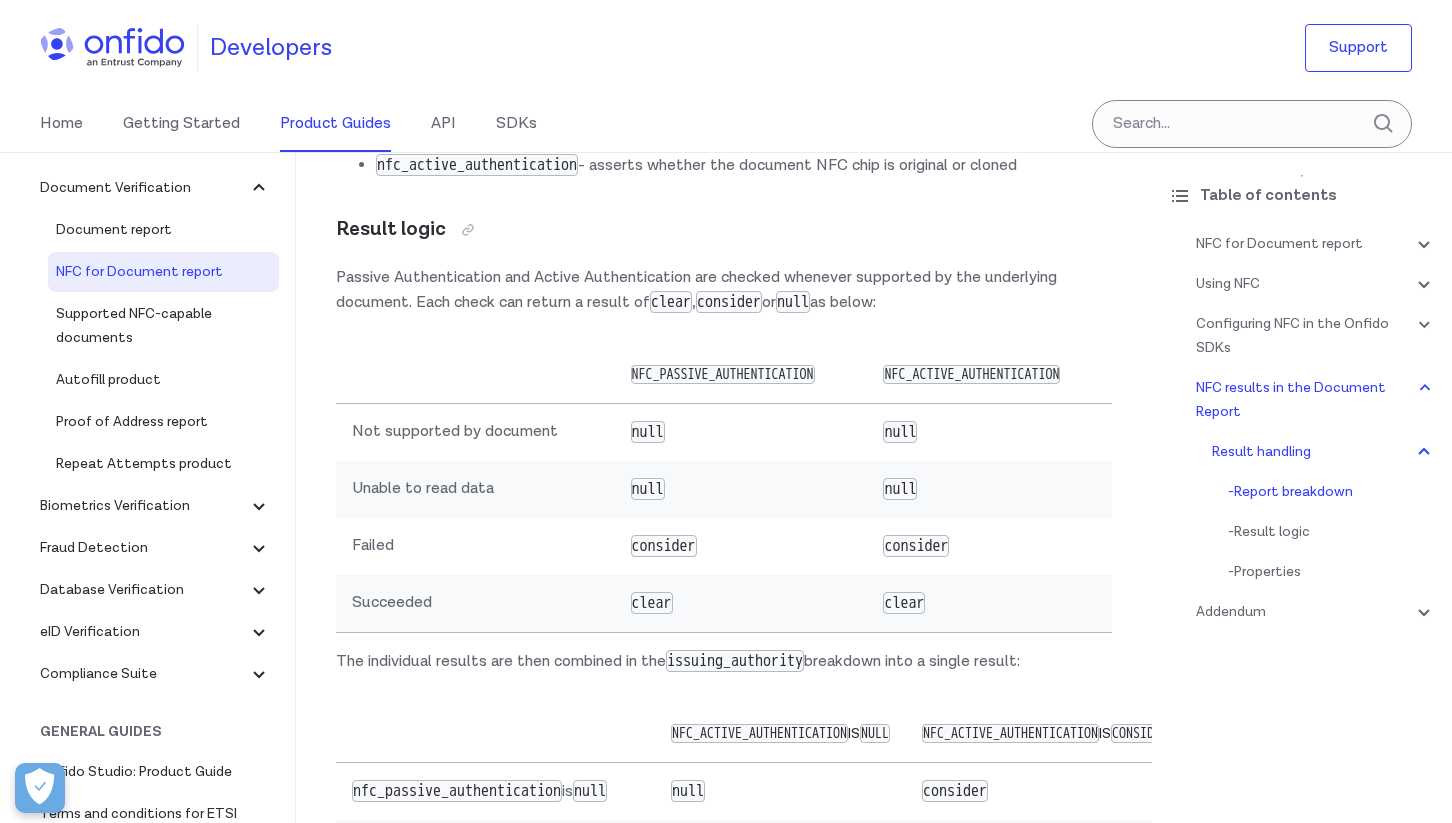 drag, startPoint x: 338, startPoint y: 346, endPoint x: 953, endPoint y: 392, distance: 616.7179 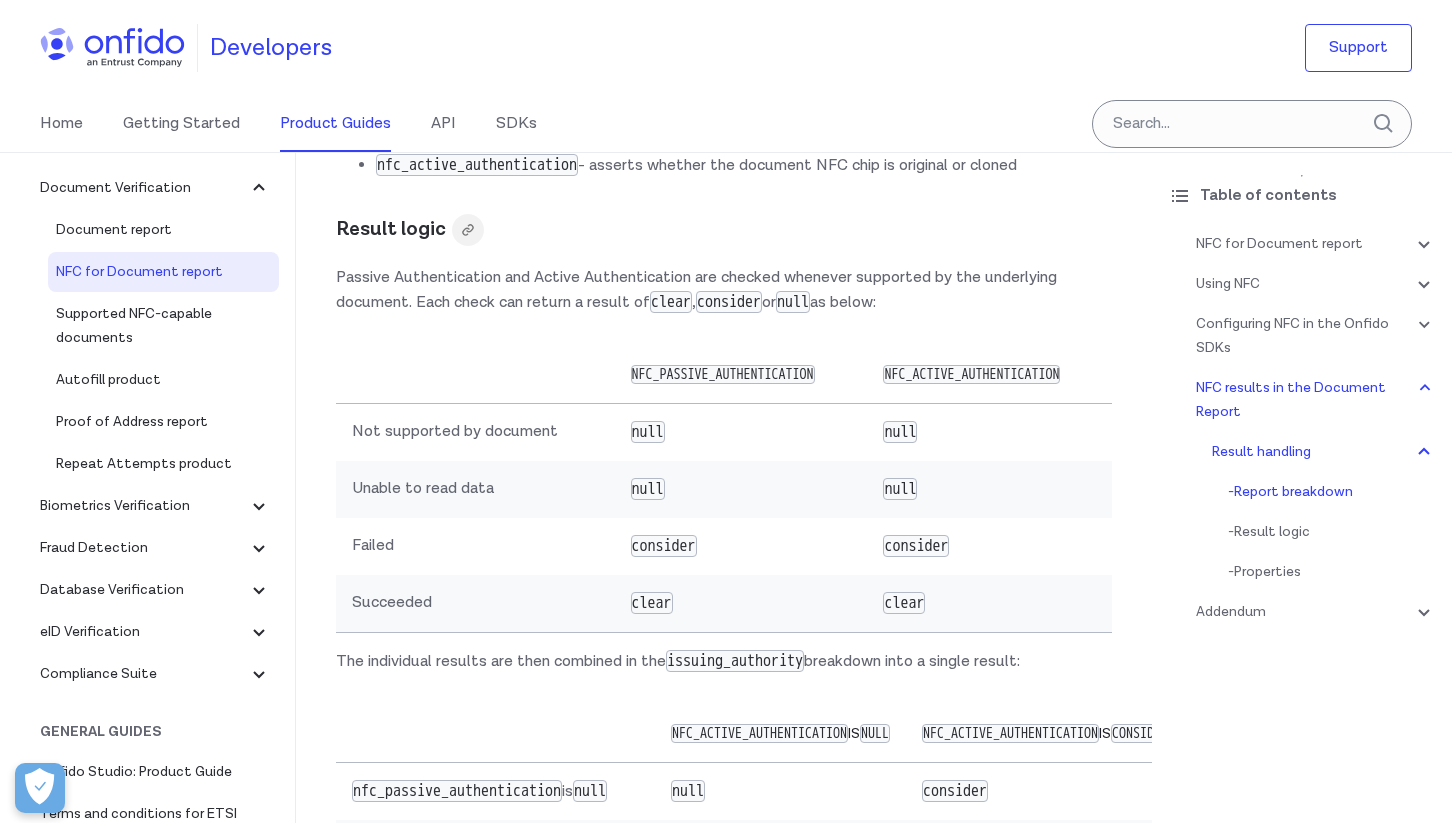 click at bounding box center [468, 230] 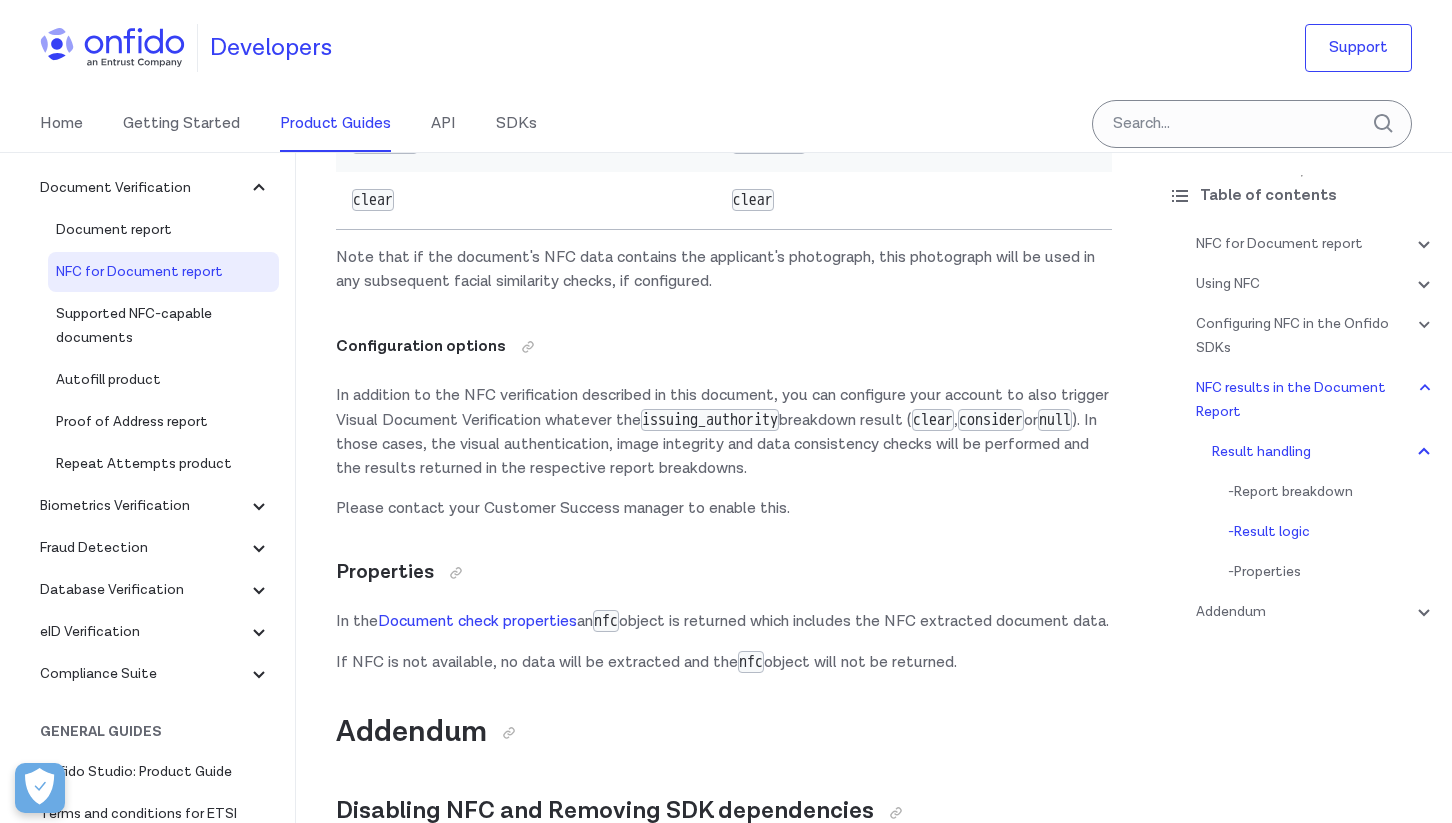 scroll, scrollTop: 10444, scrollLeft: 0, axis: vertical 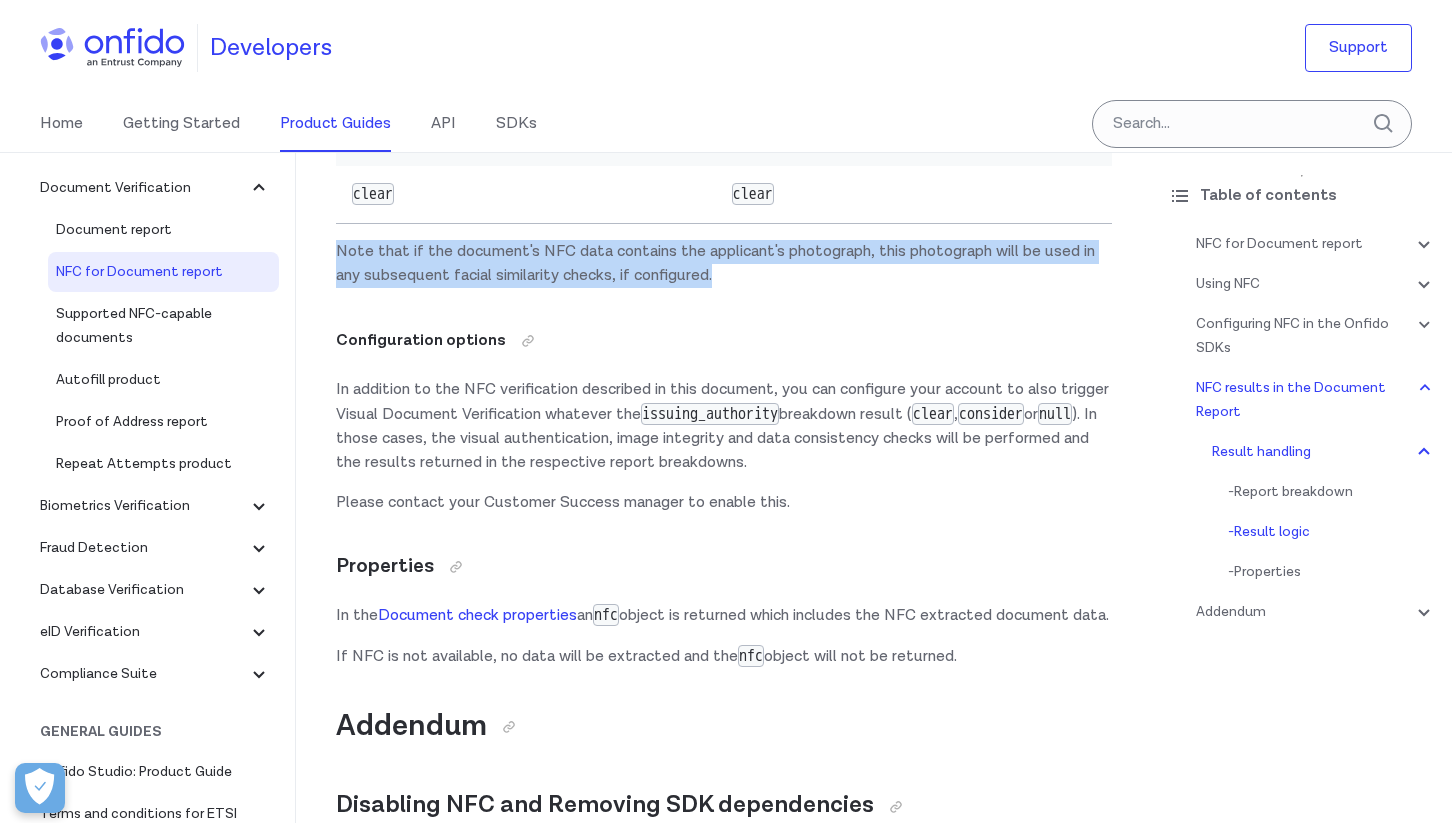 drag, startPoint x: 720, startPoint y: 448, endPoint x: 317, endPoint y: 415, distance: 404.34885 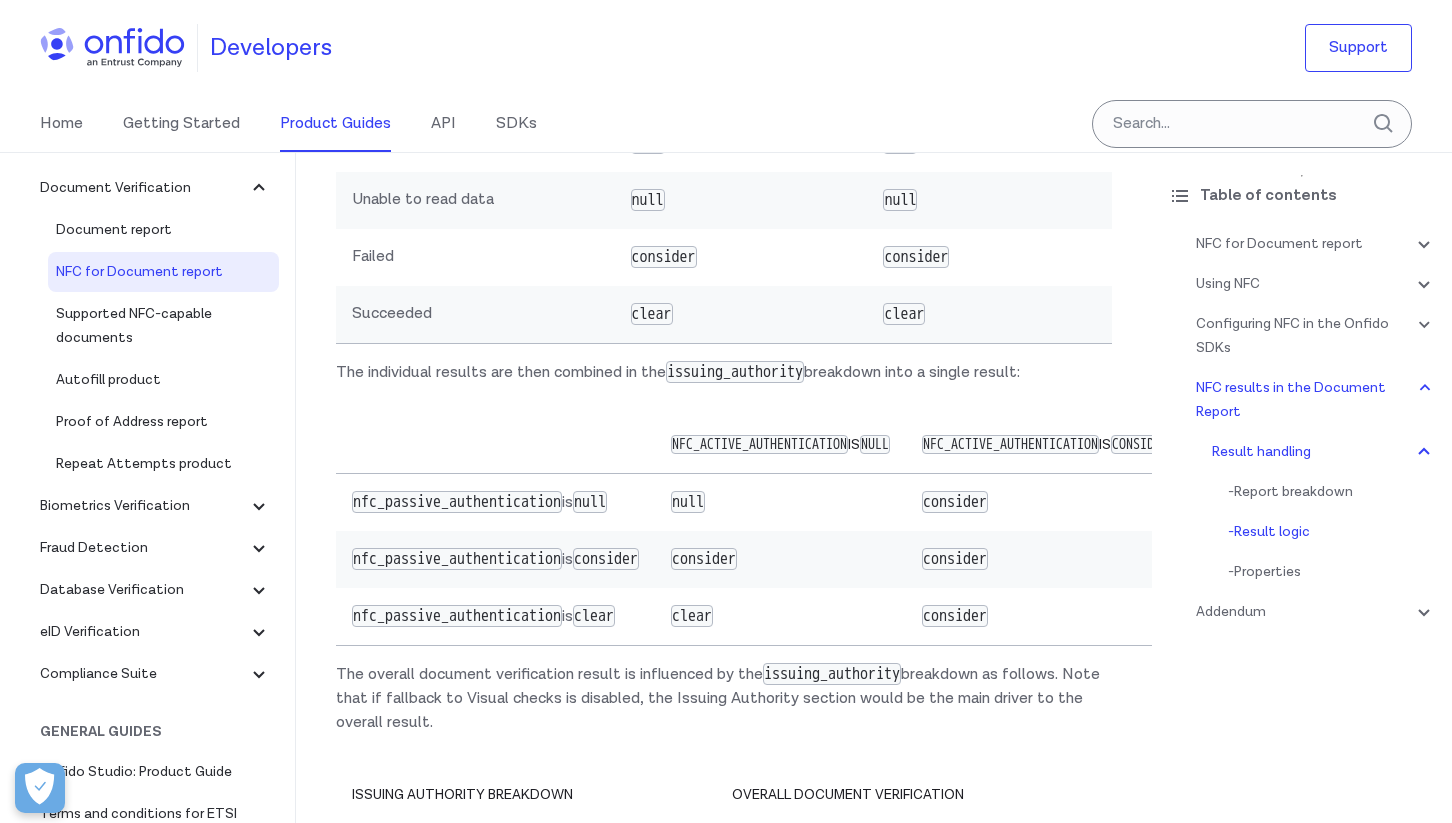 scroll, scrollTop: 9649, scrollLeft: 0, axis: vertical 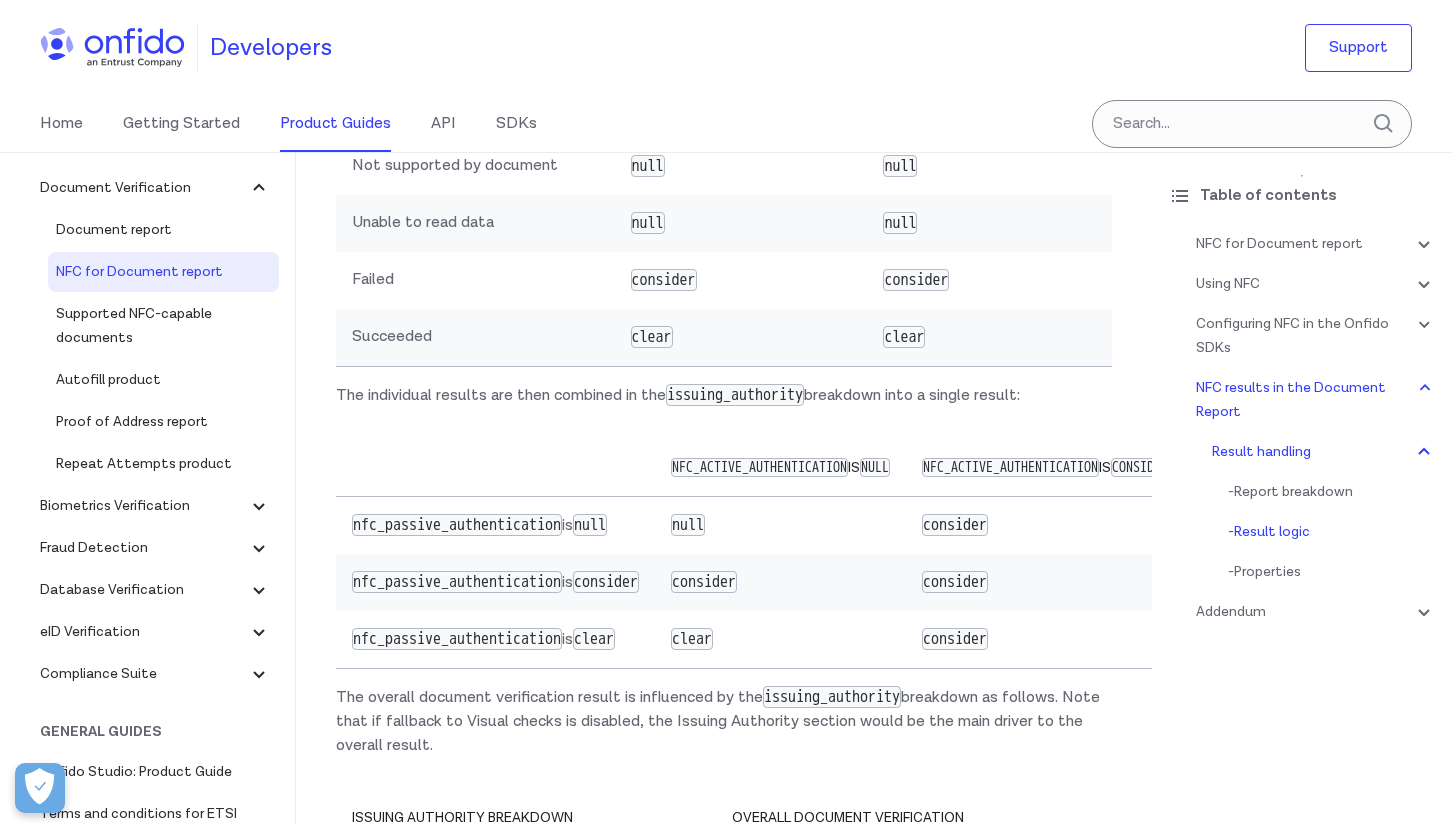 click on "NFC for Document report" at bounding box center [163, 272] 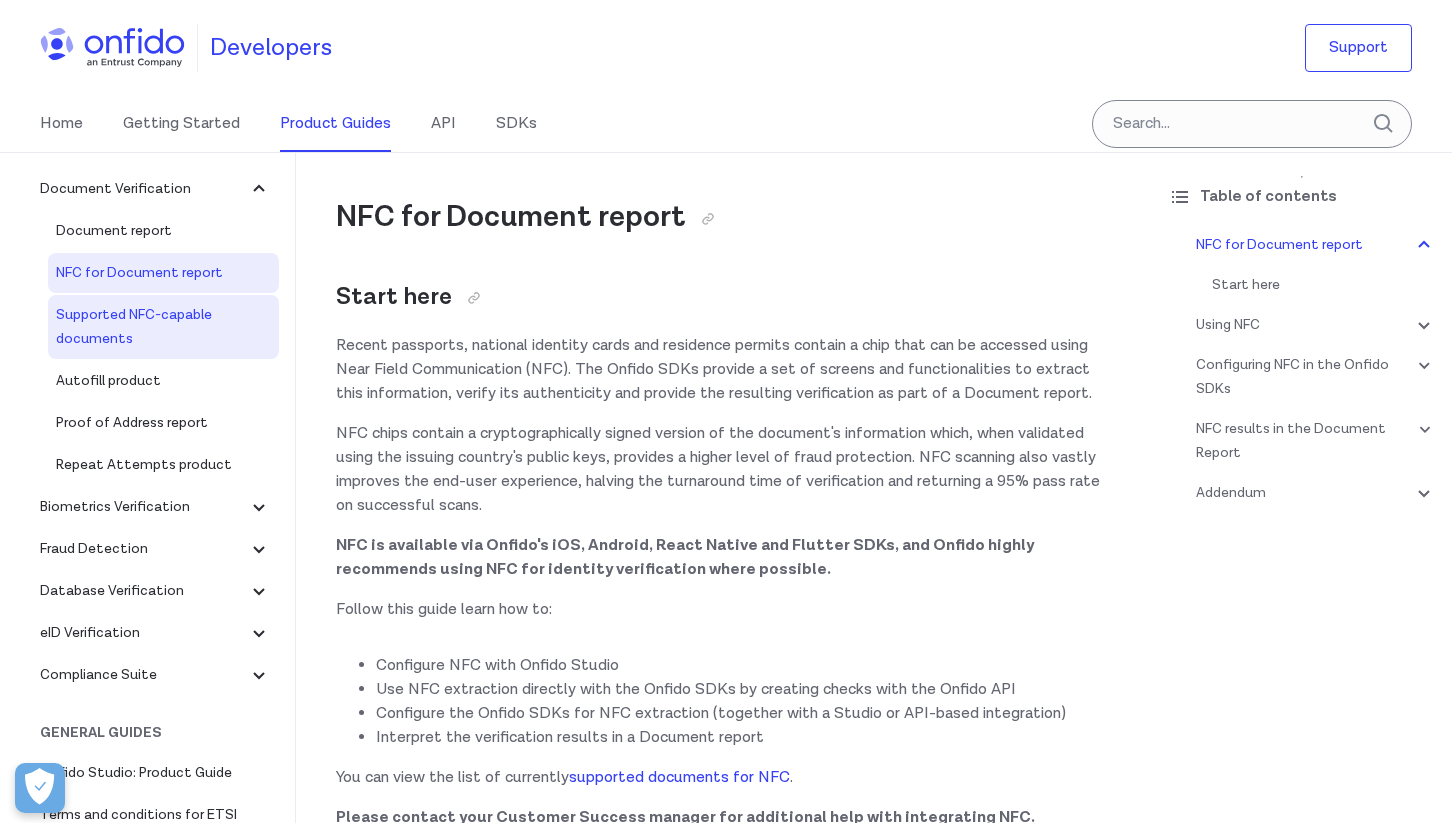 click on "Supported NFC-capable documents" at bounding box center [163, 327] 